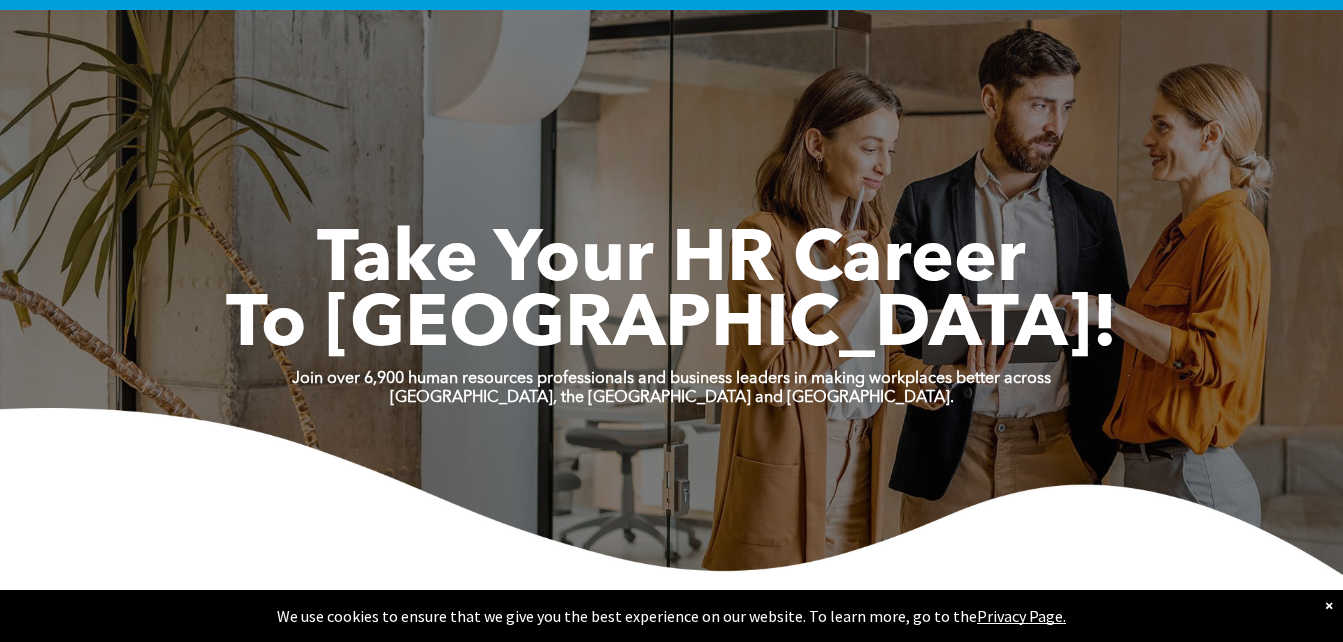 scroll, scrollTop: 300, scrollLeft: 0, axis: vertical 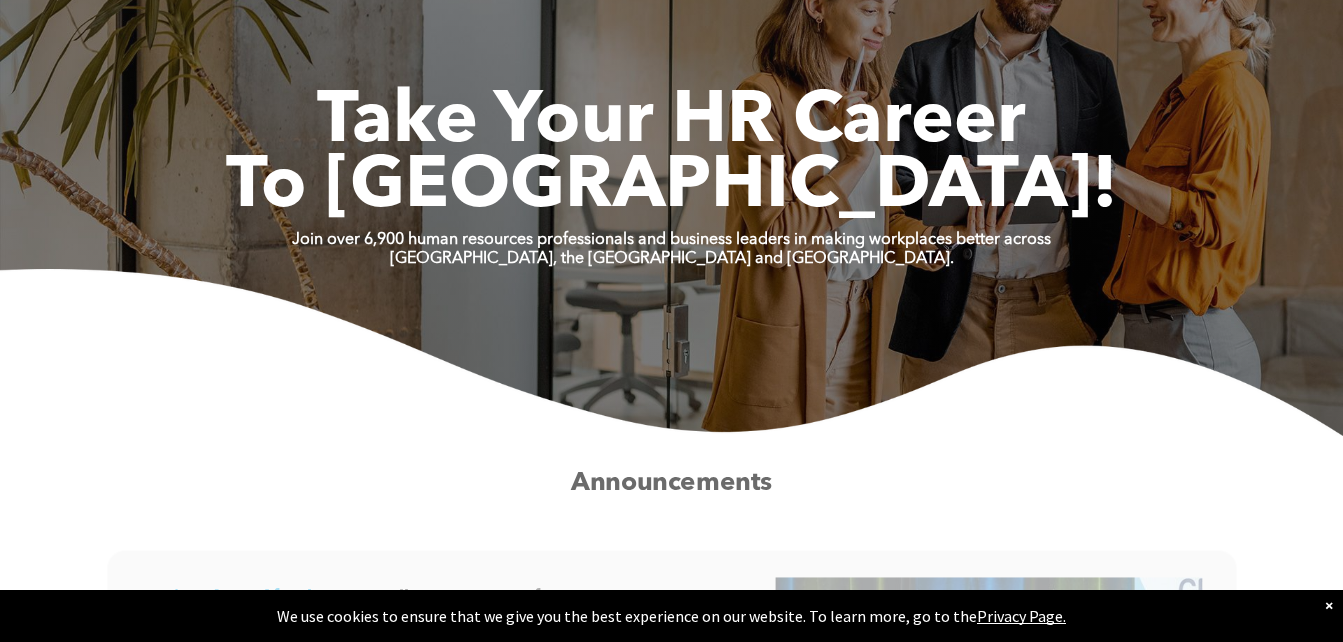 click on "×" at bounding box center (1329, 605) 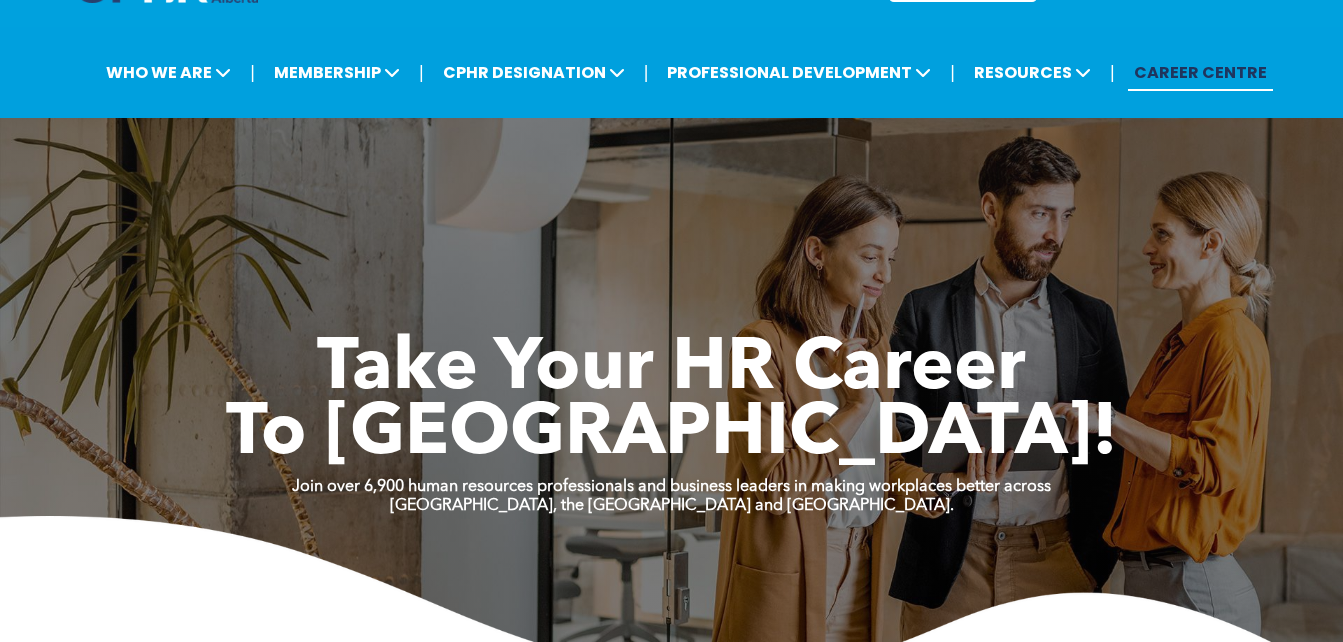 scroll, scrollTop: 0, scrollLeft: 0, axis: both 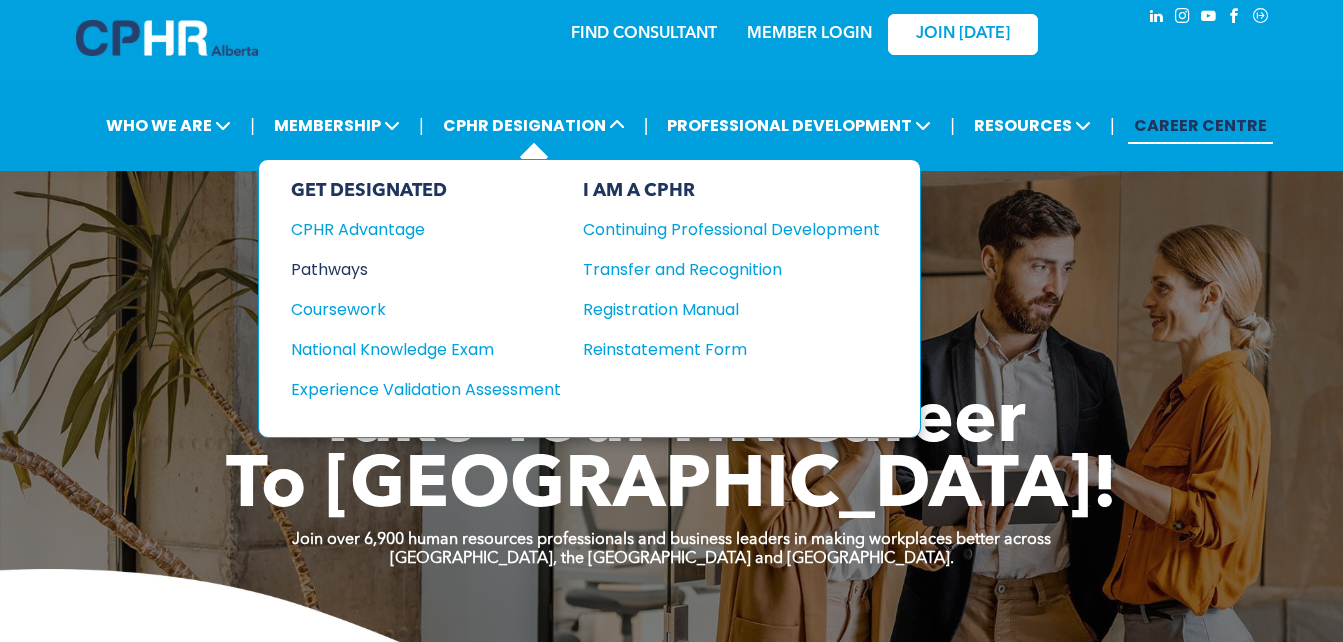 click on "Pathways" at bounding box center (412, 269) 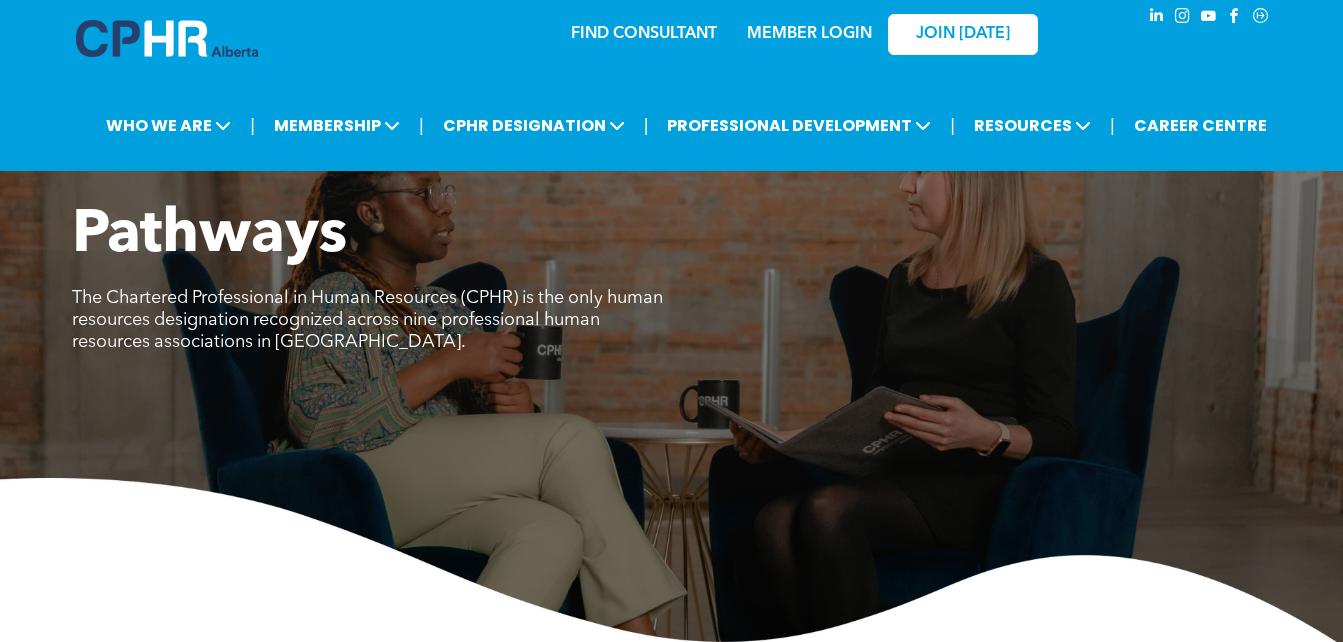 scroll, scrollTop: 0, scrollLeft: 0, axis: both 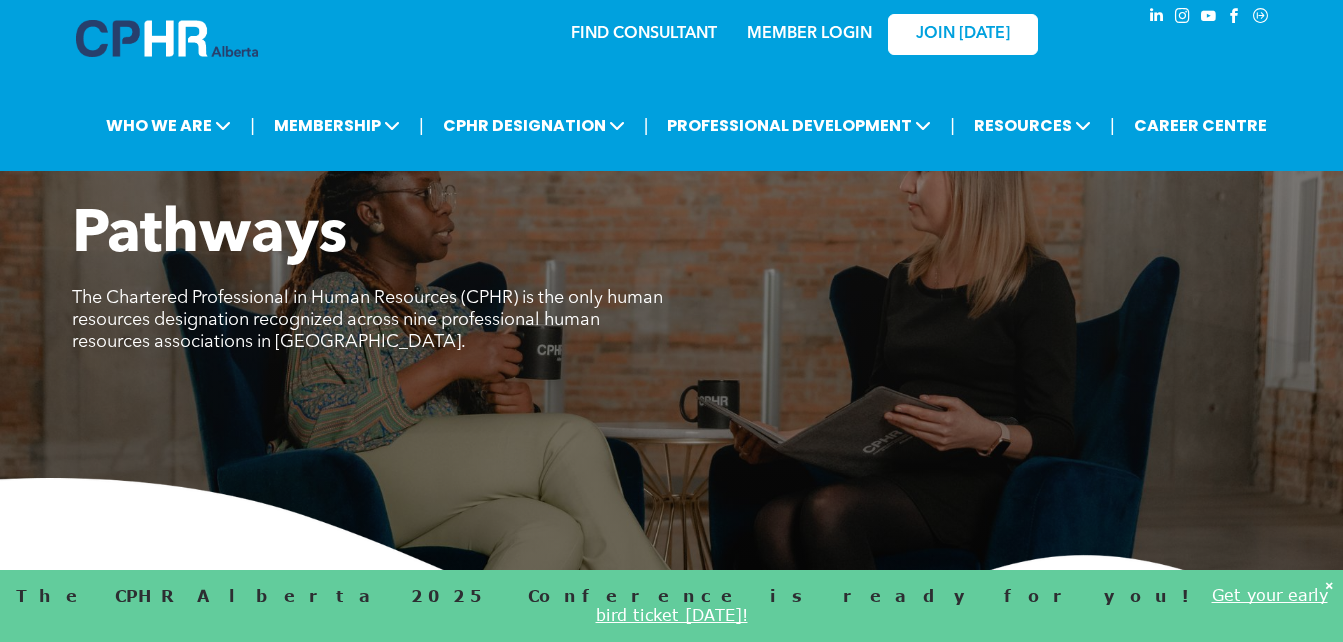 click on "×" at bounding box center [1329, 585] 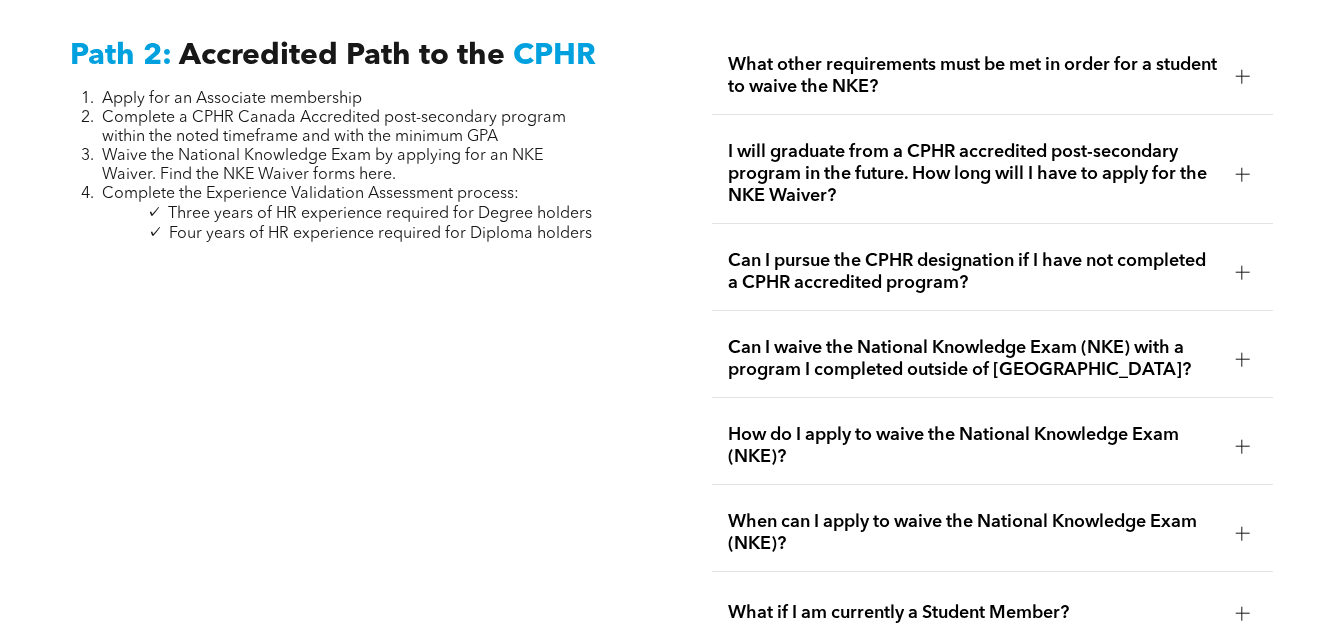 scroll, scrollTop: 3200, scrollLeft: 0, axis: vertical 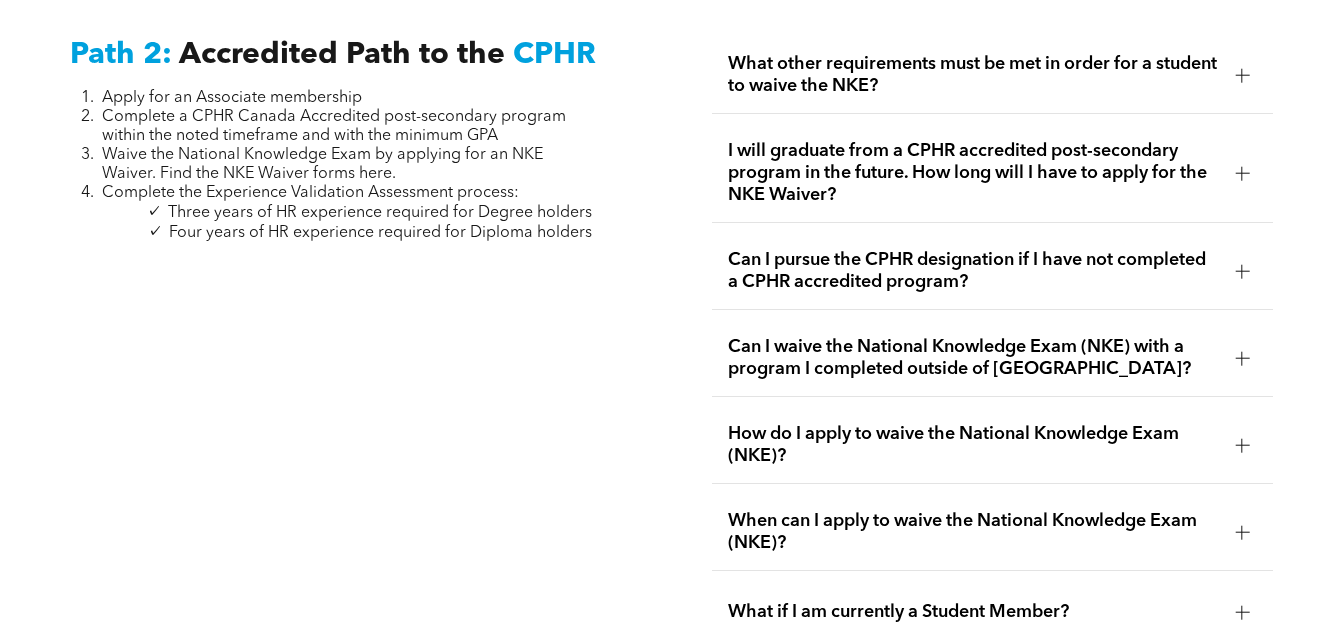 click on "I will graduate from a CPHR accredited post-secondary program in the future. How long will I have to apply for the NKE Waiver?" at bounding box center (973, 173) 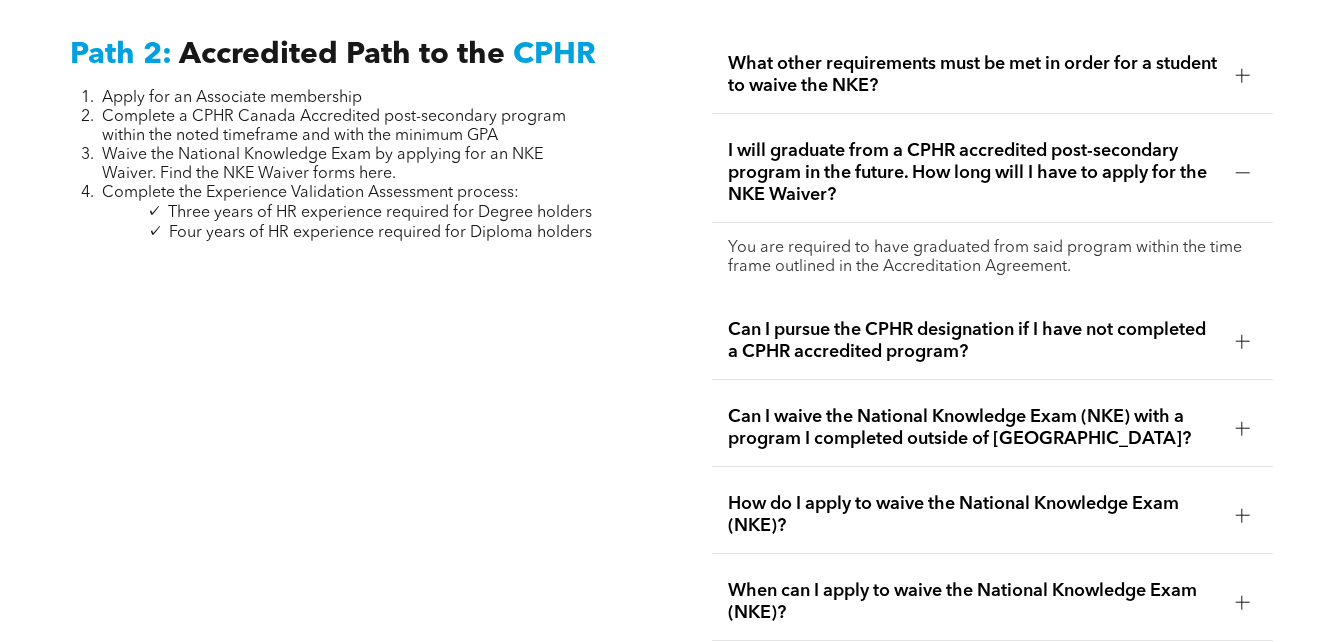 click on "I will graduate from a CPHR accredited post-secondary program in the future. How long will I have to apply for the NKE Waiver?" at bounding box center [973, 173] 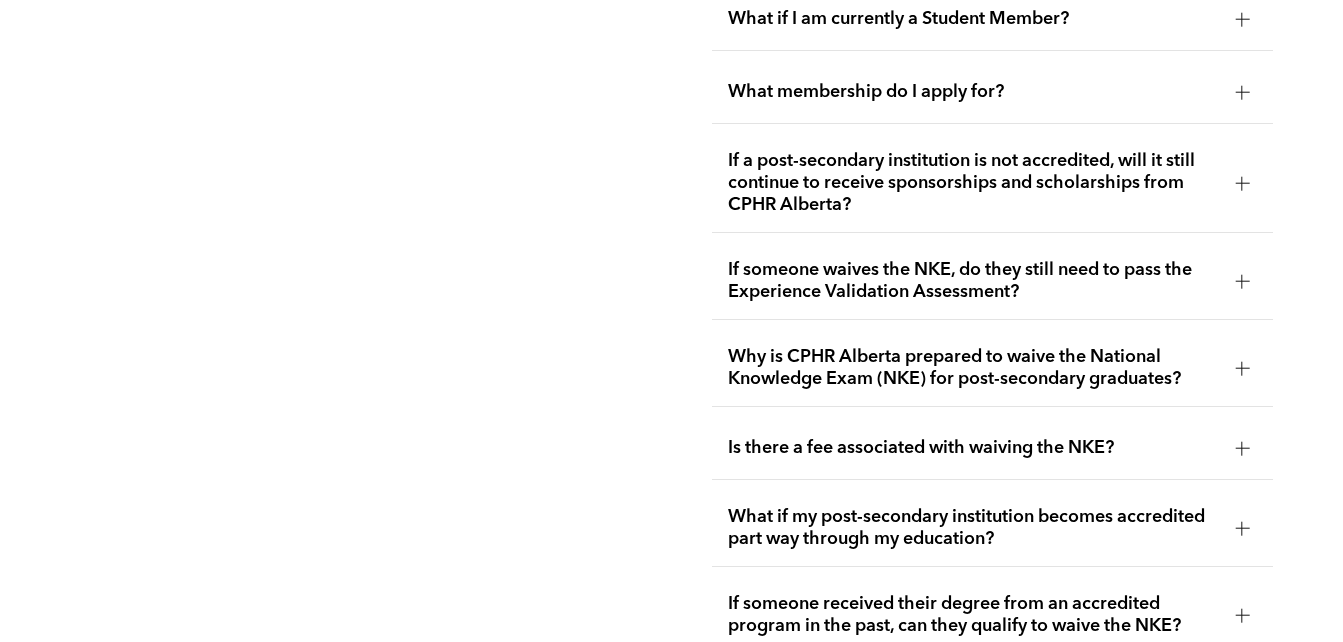 scroll, scrollTop: 3800, scrollLeft: 0, axis: vertical 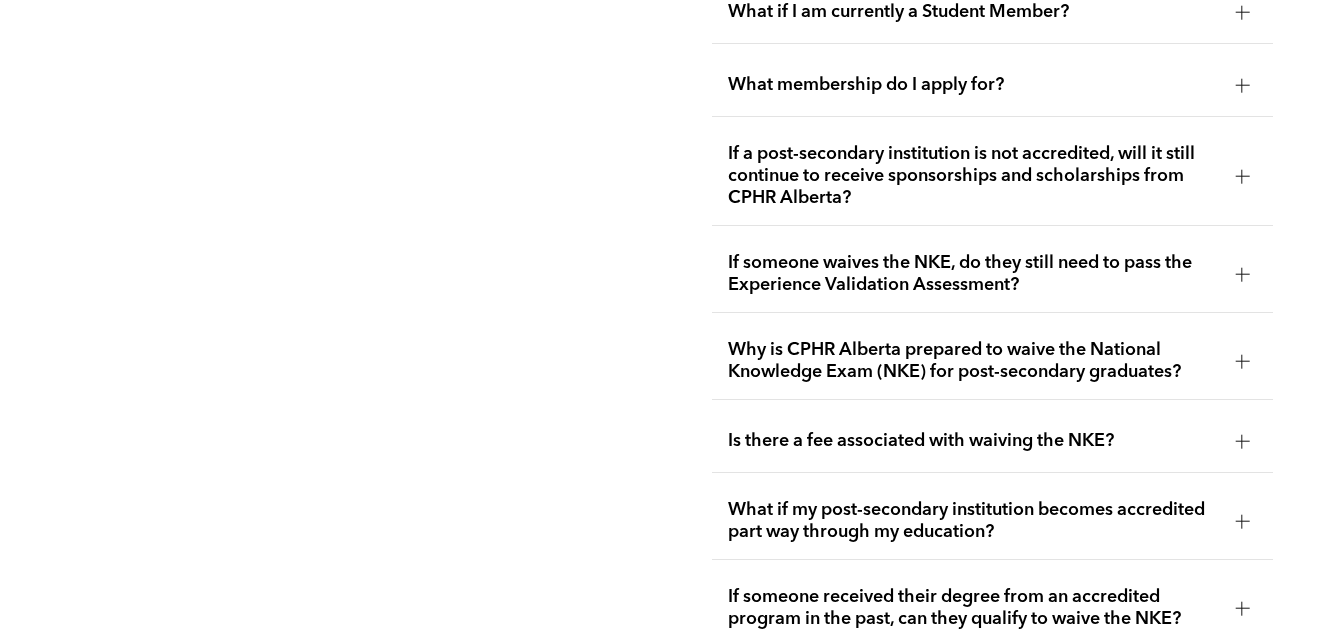 click on "What if my post-secondary institution becomes accredited part way through my education?" at bounding box center [973, 521] 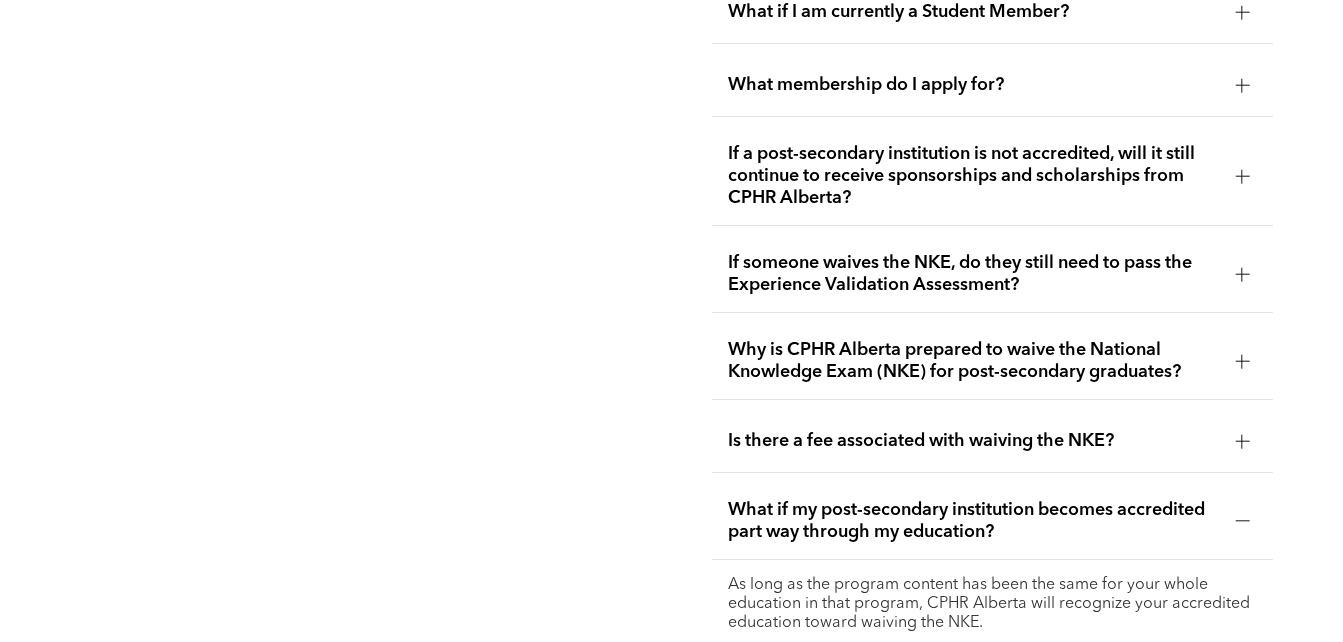 click on "What if my post-secondary institution becomes accredited part way through my education?" at bounding box center [973, 521] 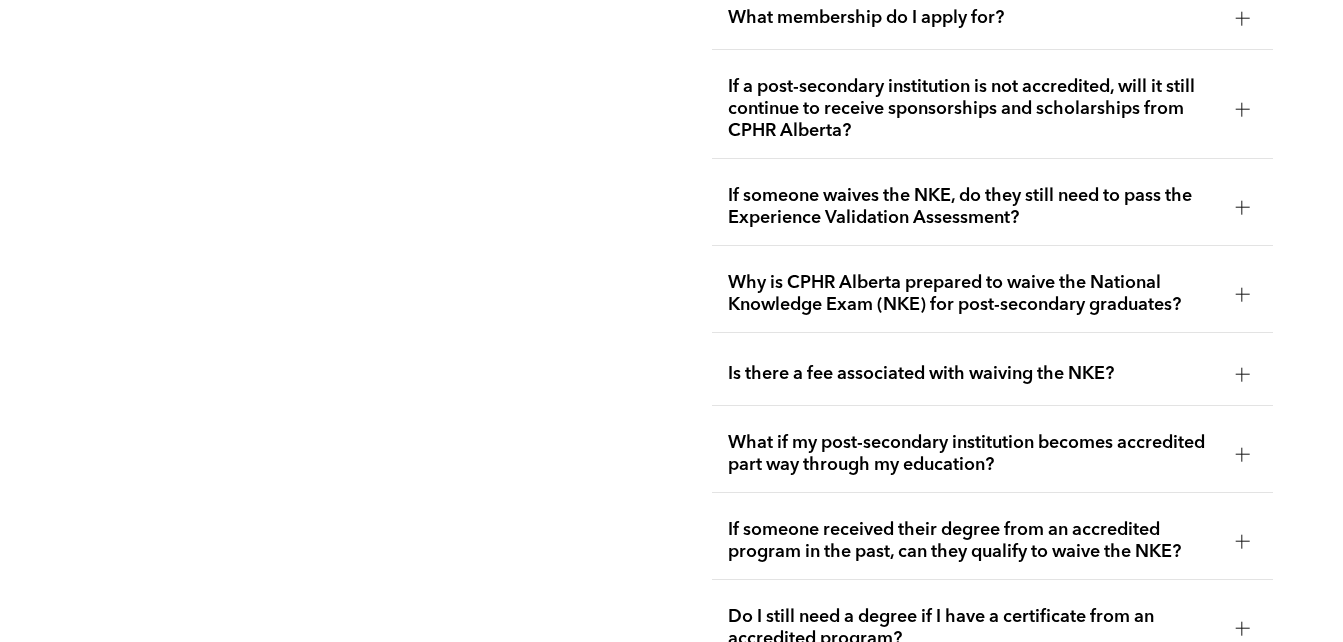 scroll, scrollTop: 3900, scrollLeft: 0, axis: vertical 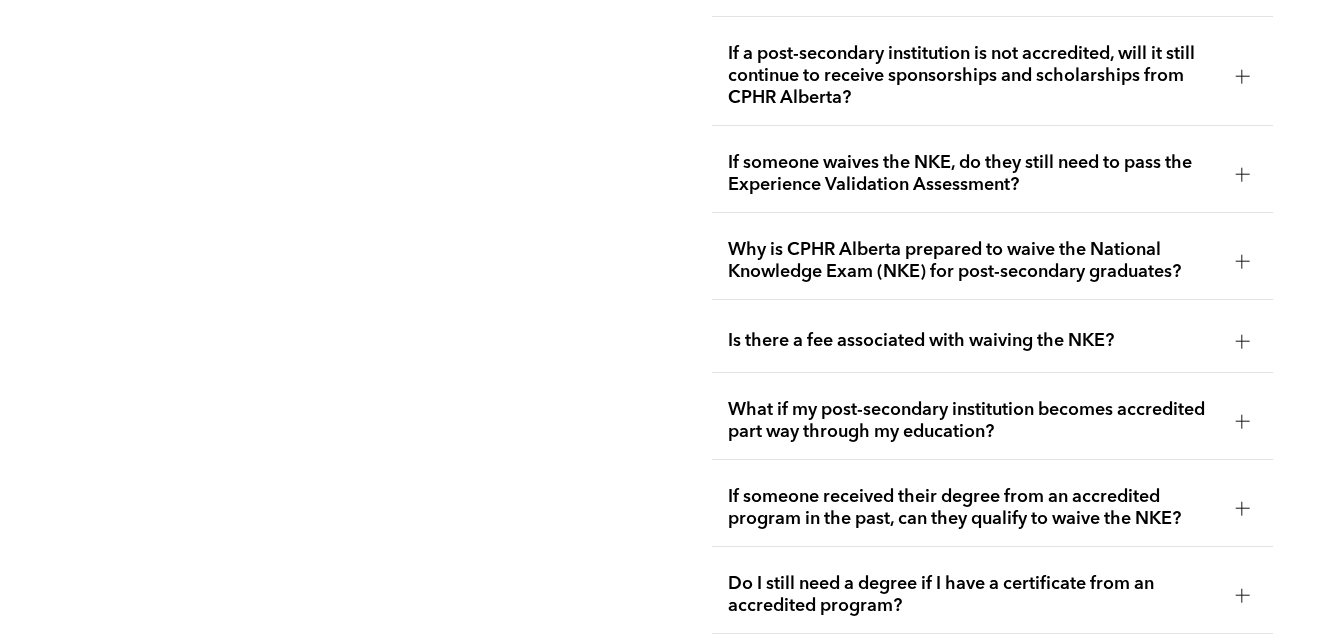 click on "If someone received their degree from an accredited program in the past, can they qualify to waive the NKE?" at bounding box center [973, 508] 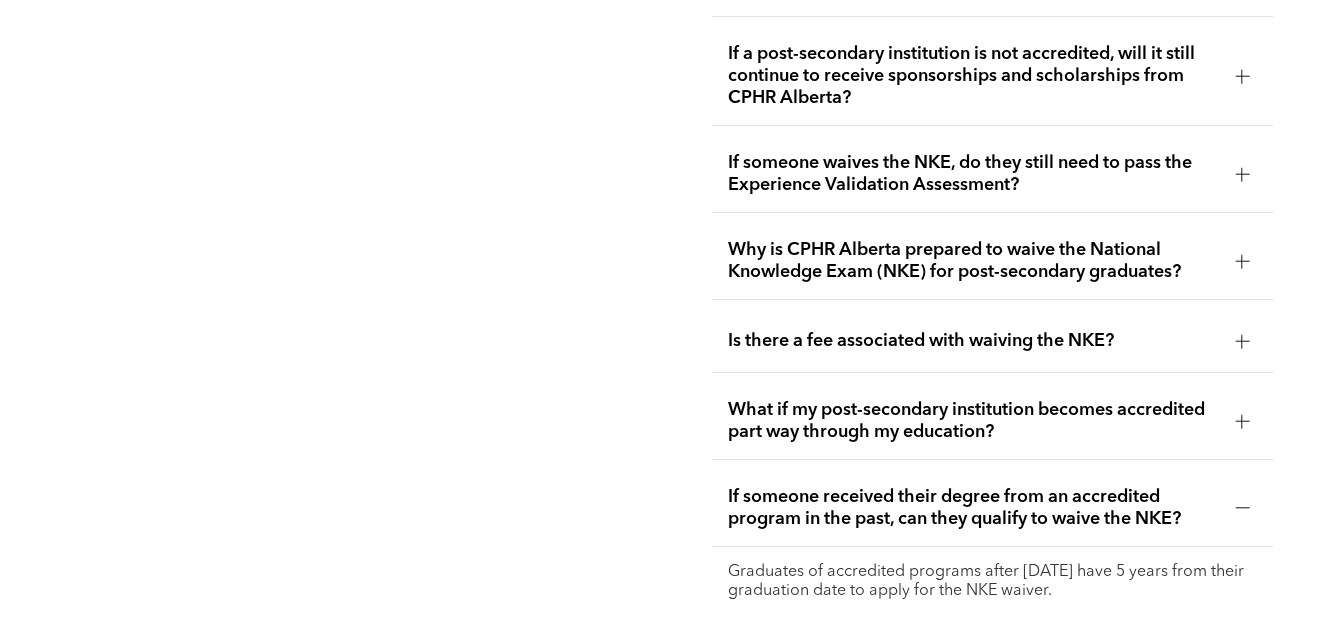 click on "If someone received their degree from an accredited program in the past, can they qualify to waive the NKE?" at bounding box center (973, 508) 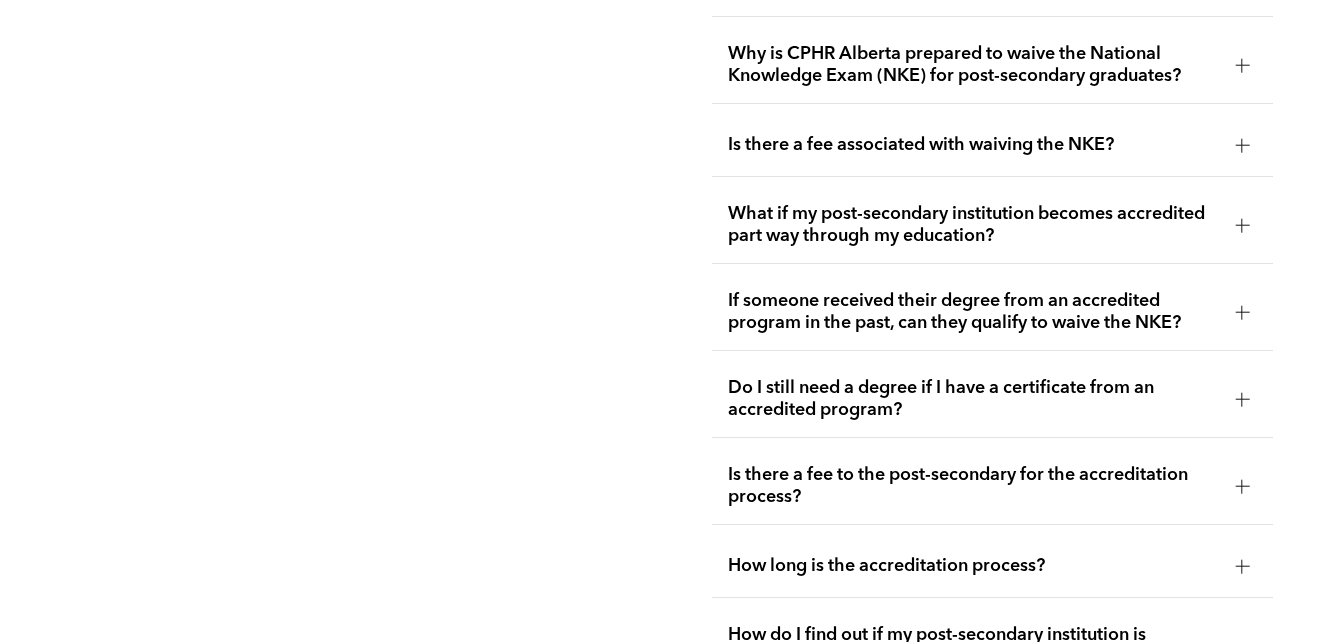 scroll, scrollTop: 4100, scrollLeft: 0, axis: vertical 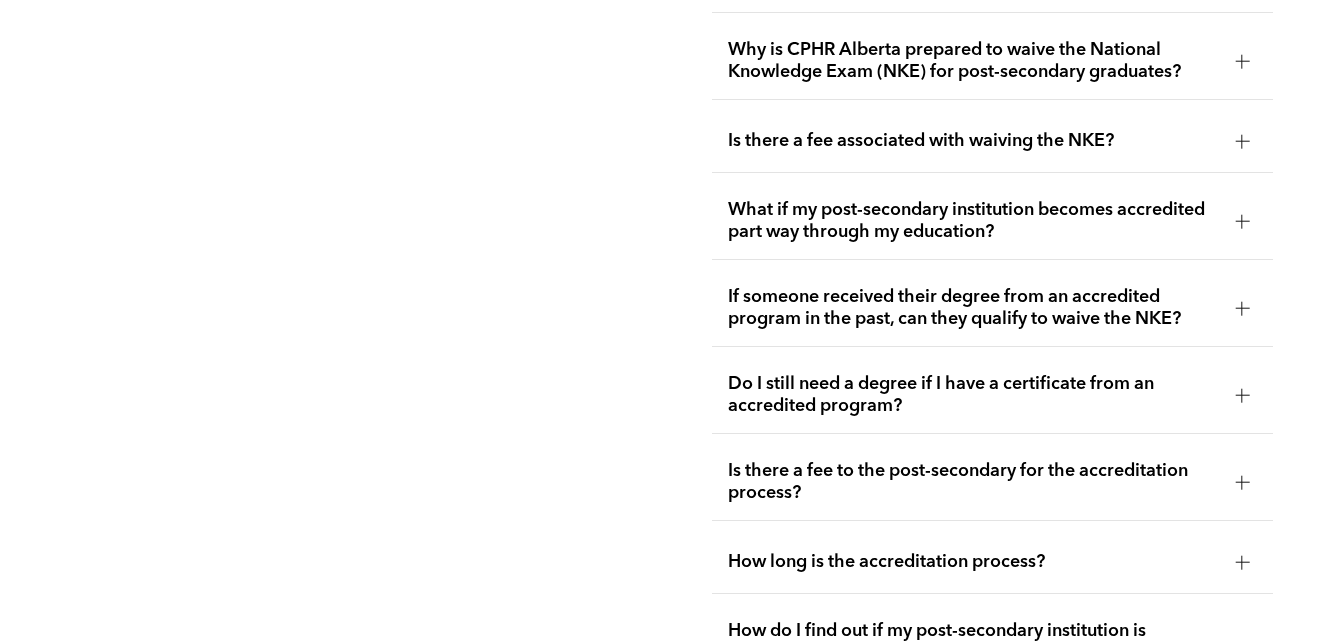 click on "Do I still need a degree if I have a certificate from an accredited program?" at bounding box center (973, 395) 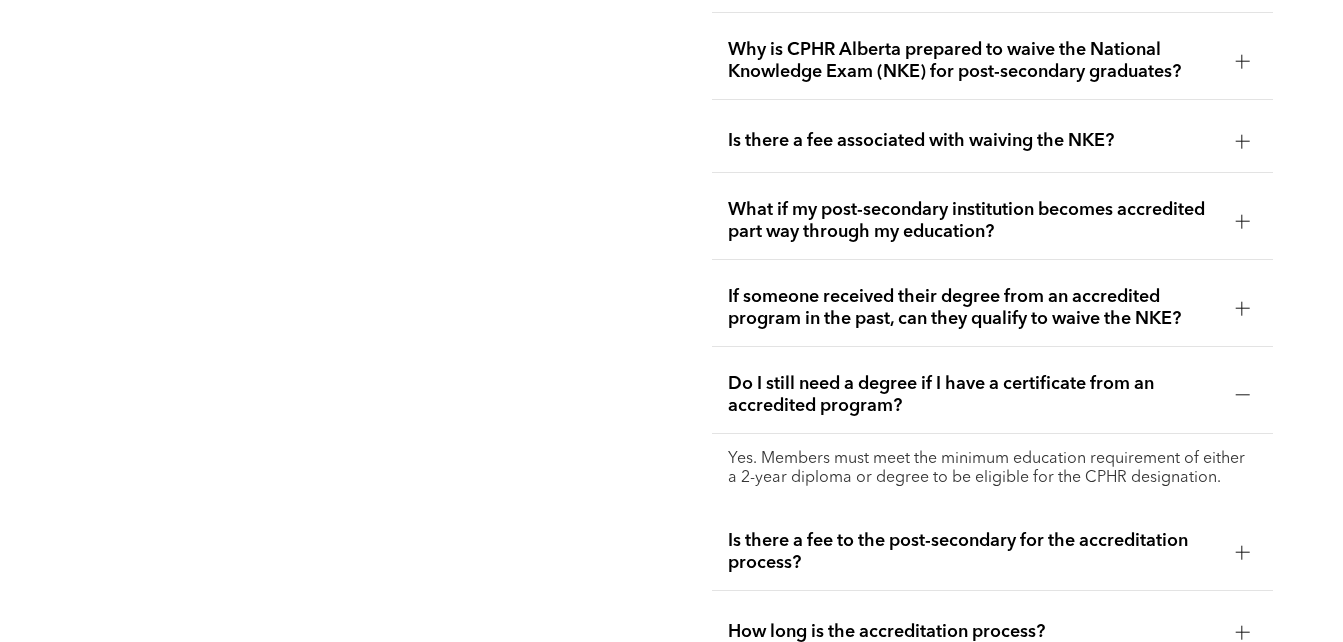 click on "Do I still need a degree if I have a certificate from an accredited program?" at bounding box center (973, 395) 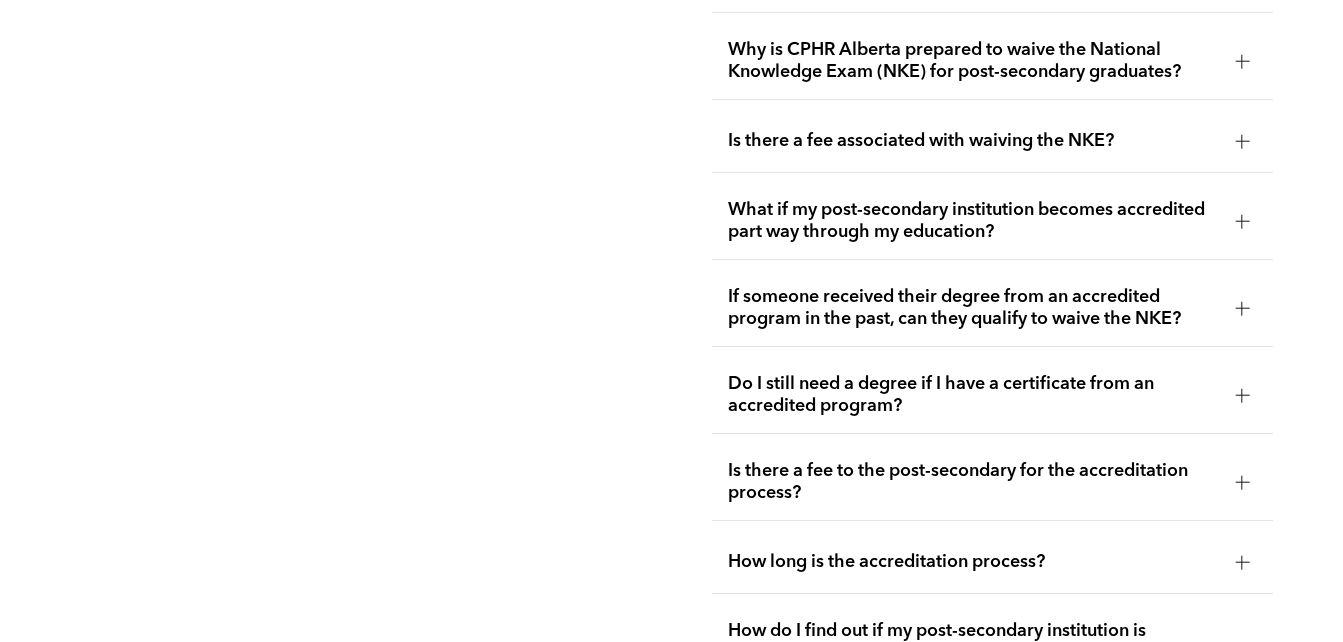 click on "Is there a fee to the post-secondary for the accreditation process?" at bounding box center [973, 482] 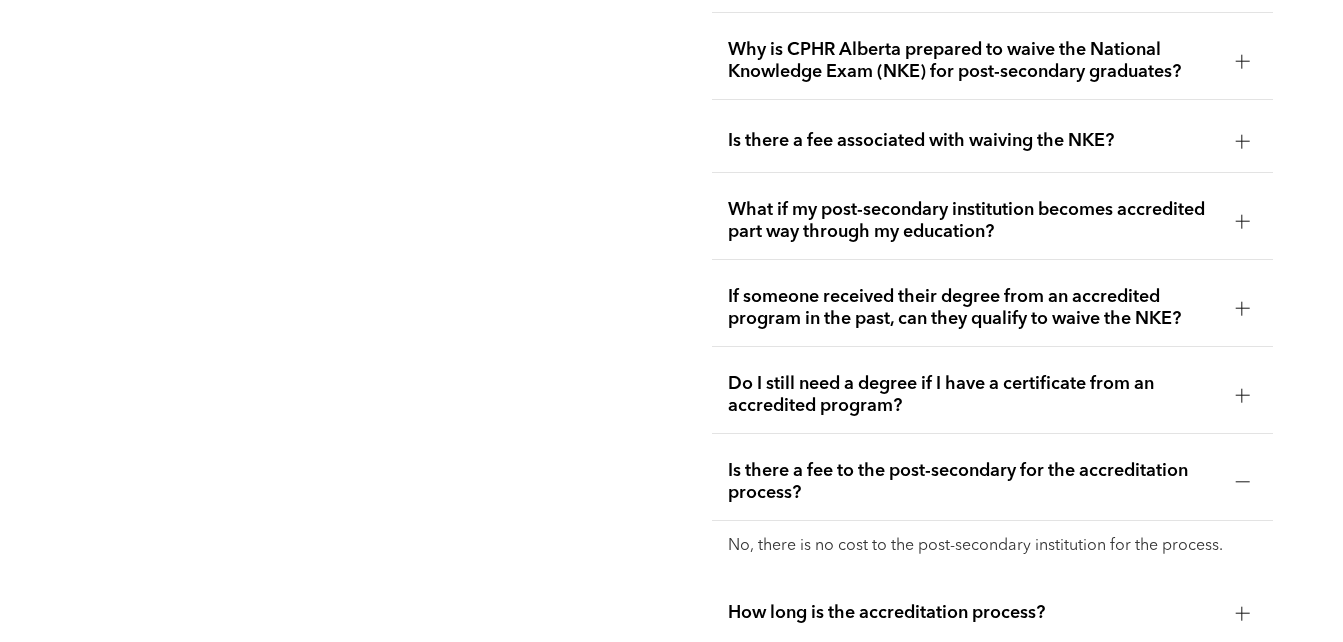 click on "Is there a fee to the post-secondary for the accreditation process?" at bounding box center [973, 482] 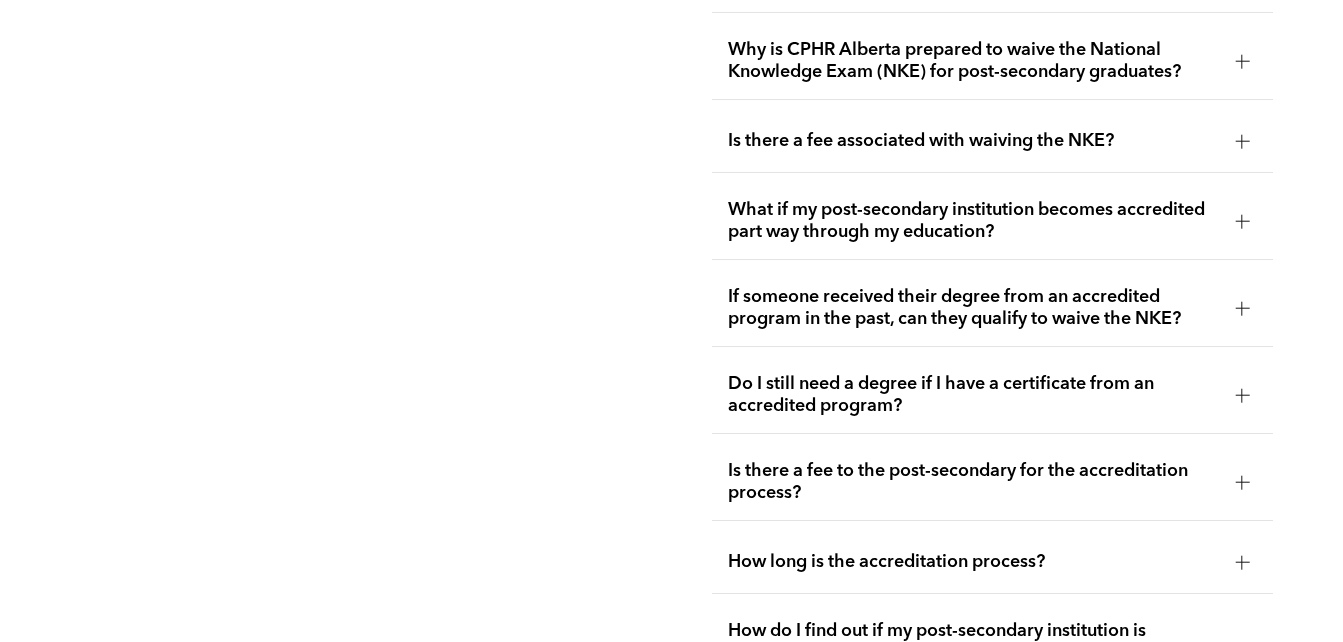 click on "How long is the accreditation process?" at bounding box center (973, 562) 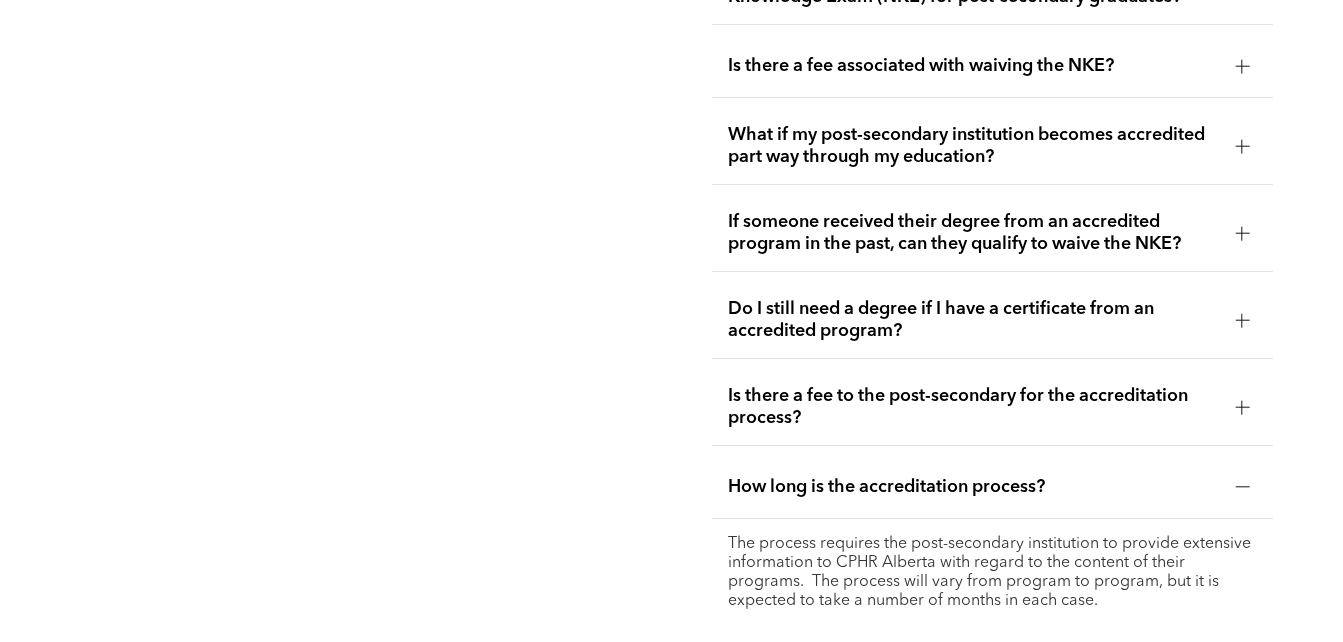 scroll, scrollTop: 4300, scrollLeft: 0, axis: vertical 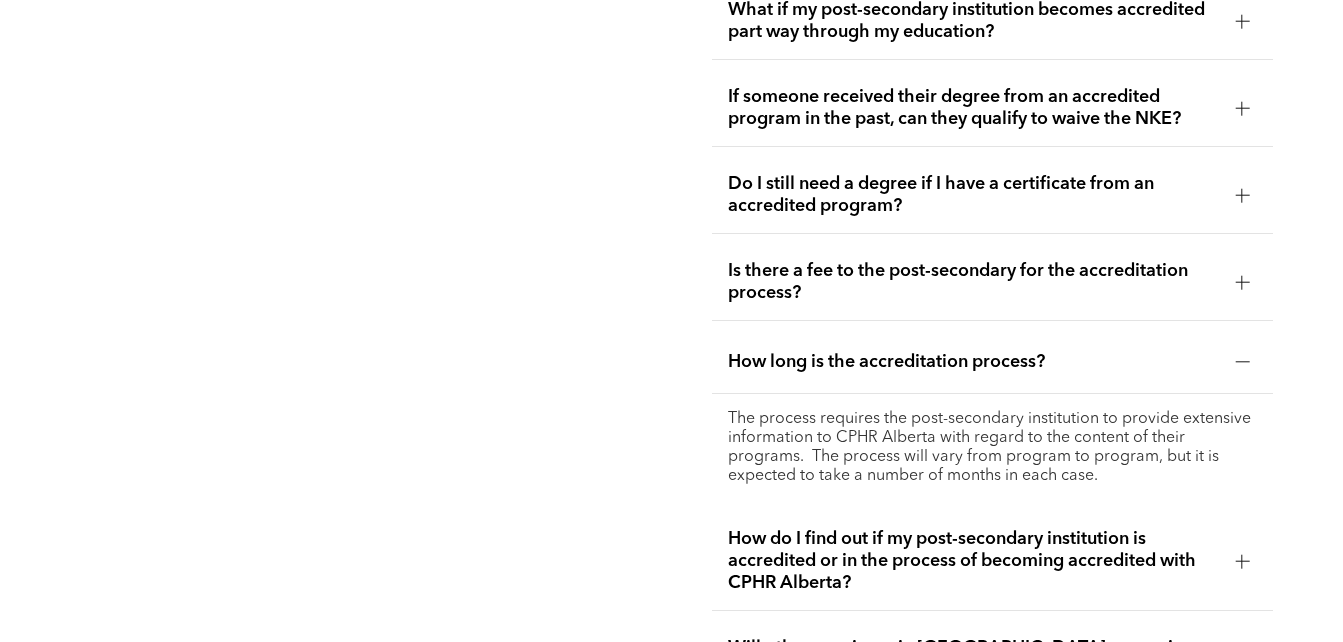click on "How long is the accreditation process?" at bounding box center [973, 362] 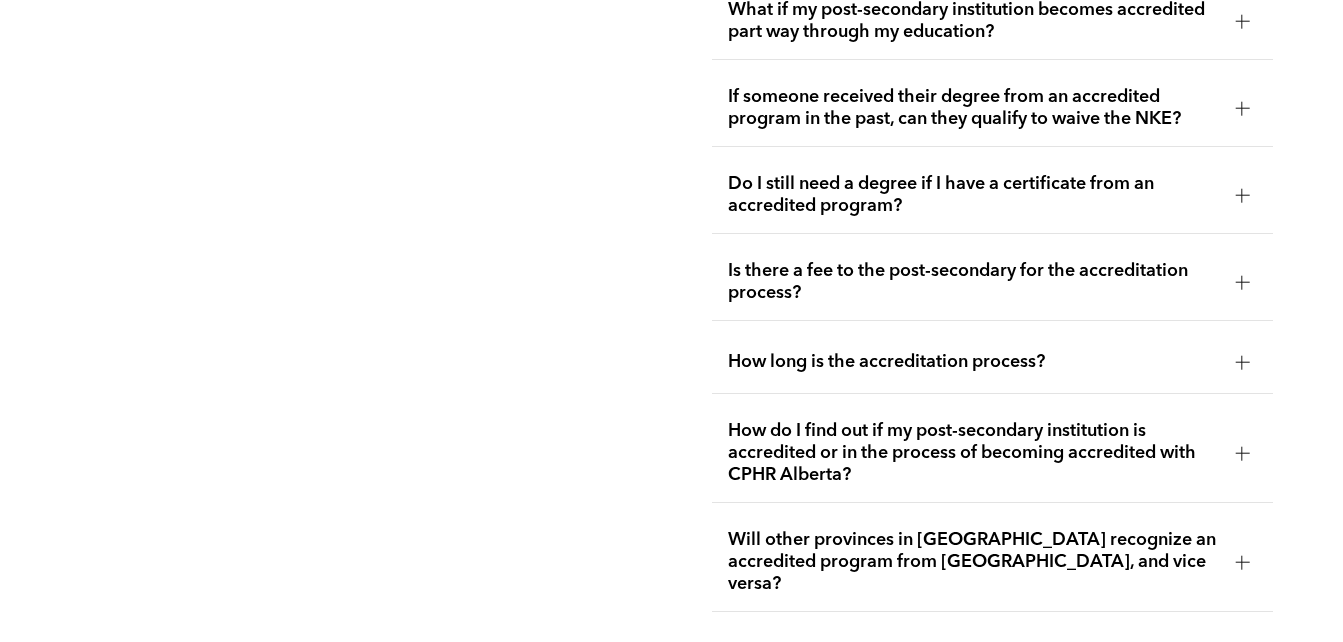 click on "How do I find out if my post-secondary institution is accredited or in the process of becoming accredited with CPHR Alberta?" at bounding box center (973, 453) 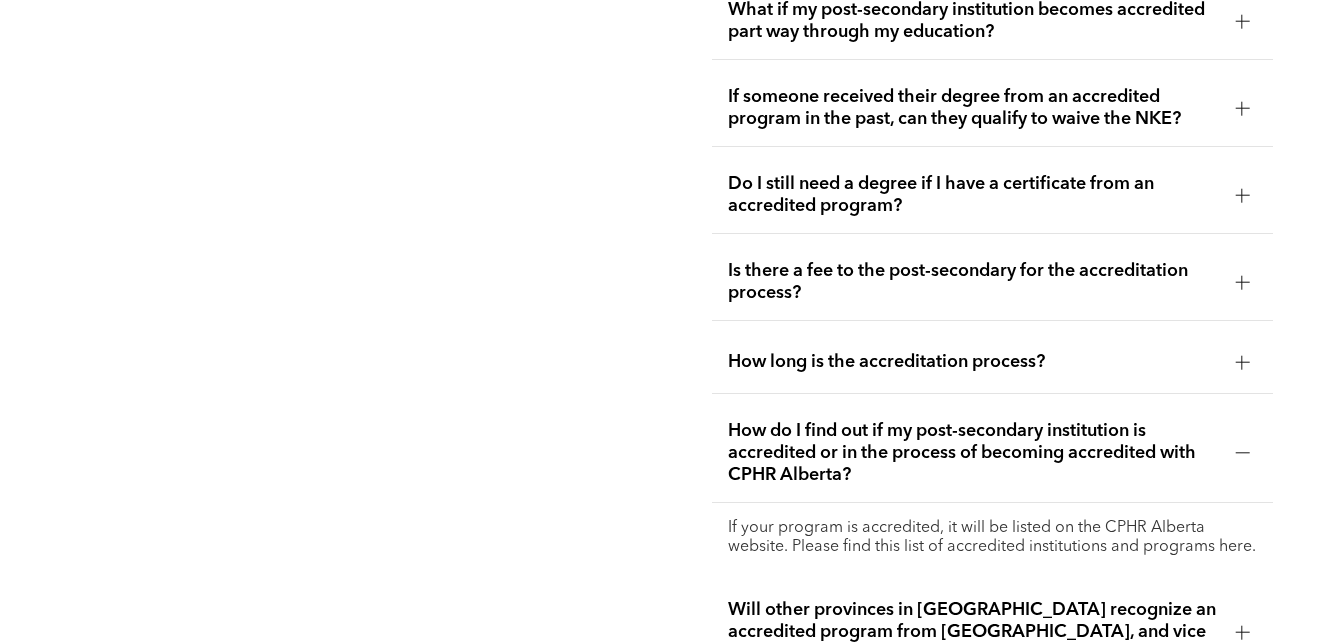 click on "If your program is accredited, it will be listed on the CPHR Alberta website. Please find this list of accredited institutions and programs here." at bounding box center (992, 538) 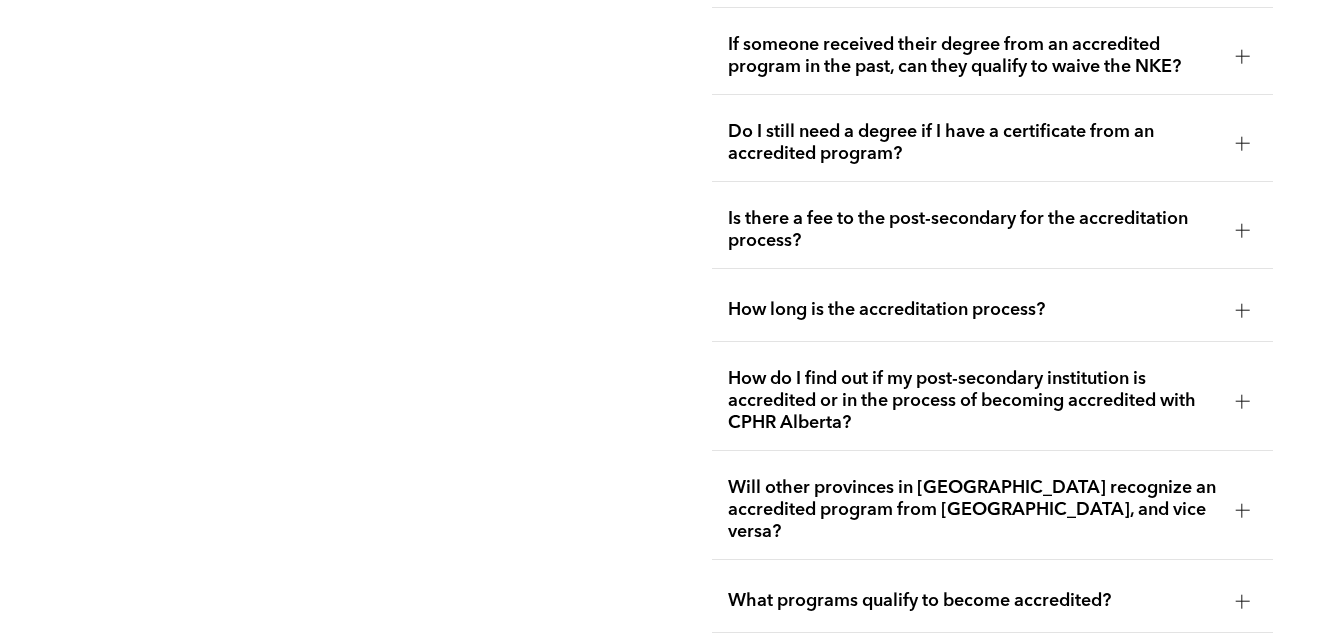 scroll, scrollTop: 4400, scrollLeft: 0, axis: vertical 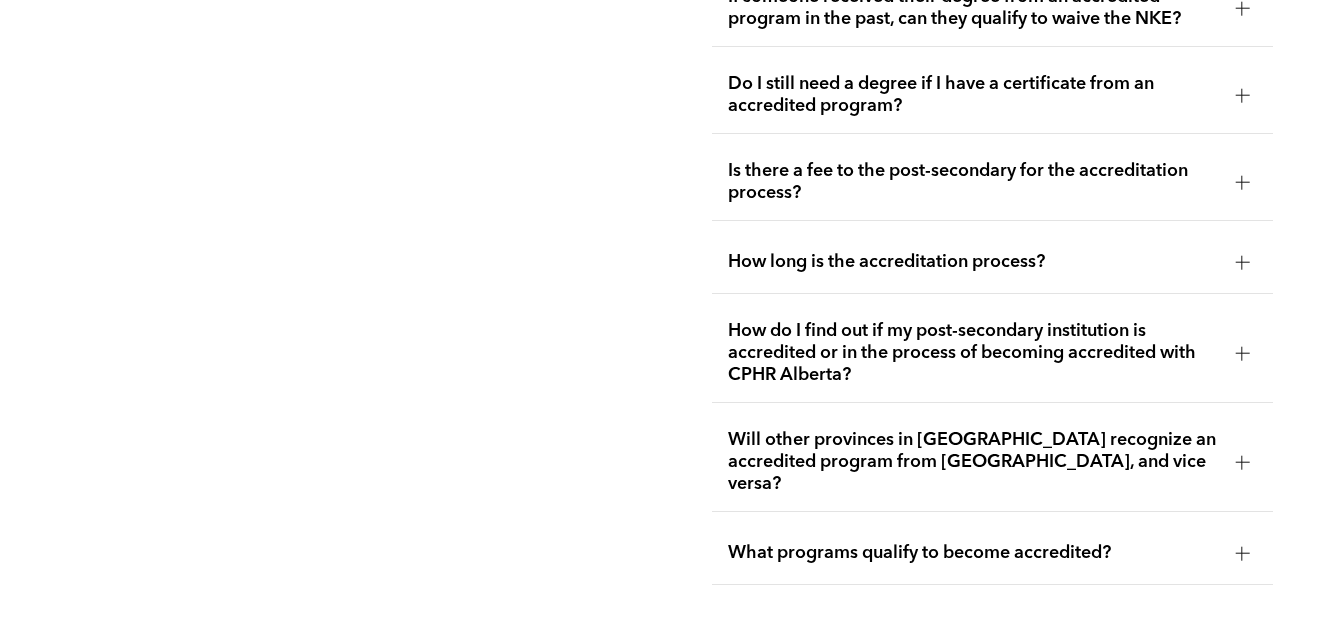 click on "Will other provinces in [GEOGRAPHIC_DATA] recognize an accredited program from [GEOGRAPHIC_DATA], and vice versa?" at bounding box center [973, 462] 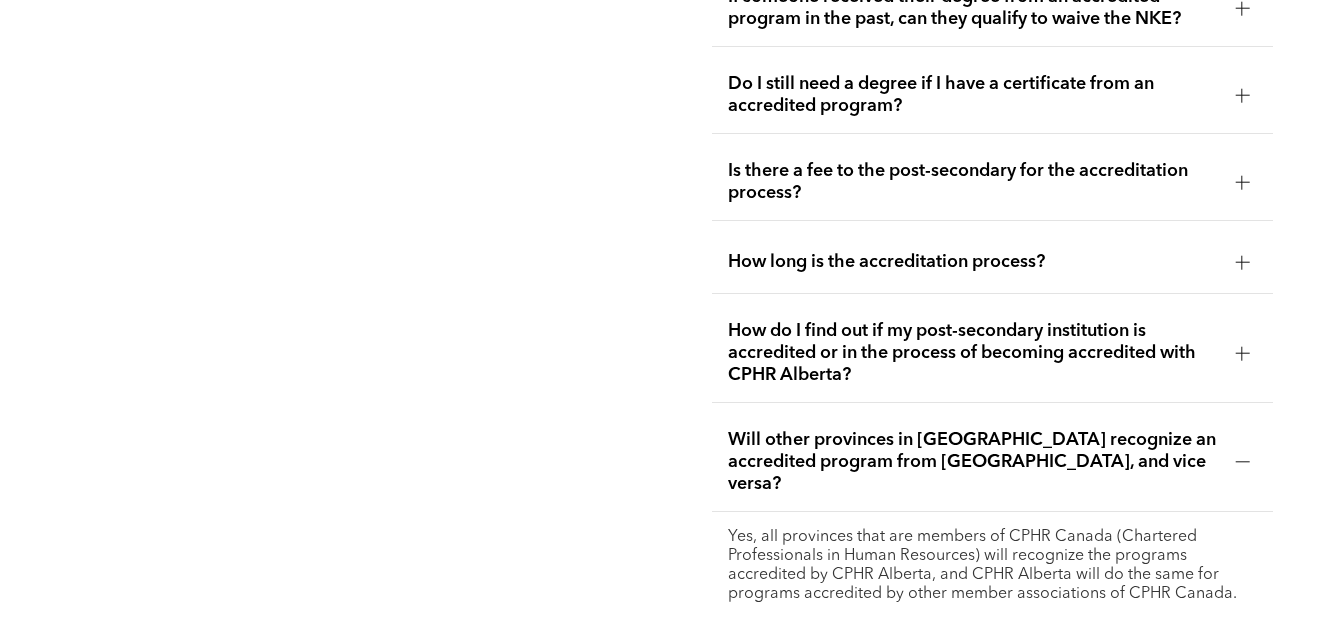 click on "Will other provinces in [GEOGRAPHIC_DATA] recognize an accredited program from [GEOGRAPHIC_DATA], and vice versa?" at bounding box center [973, 462] 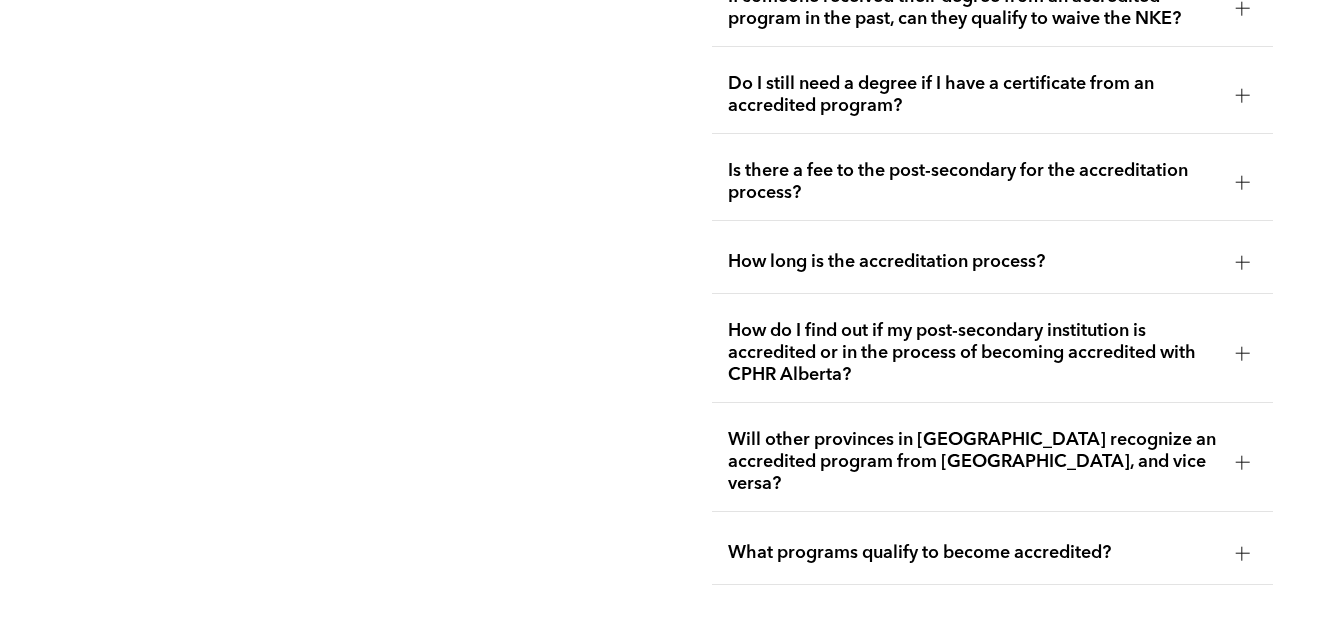 click on "What programs qualify to become accredited?" at bounding box center (973, 553) 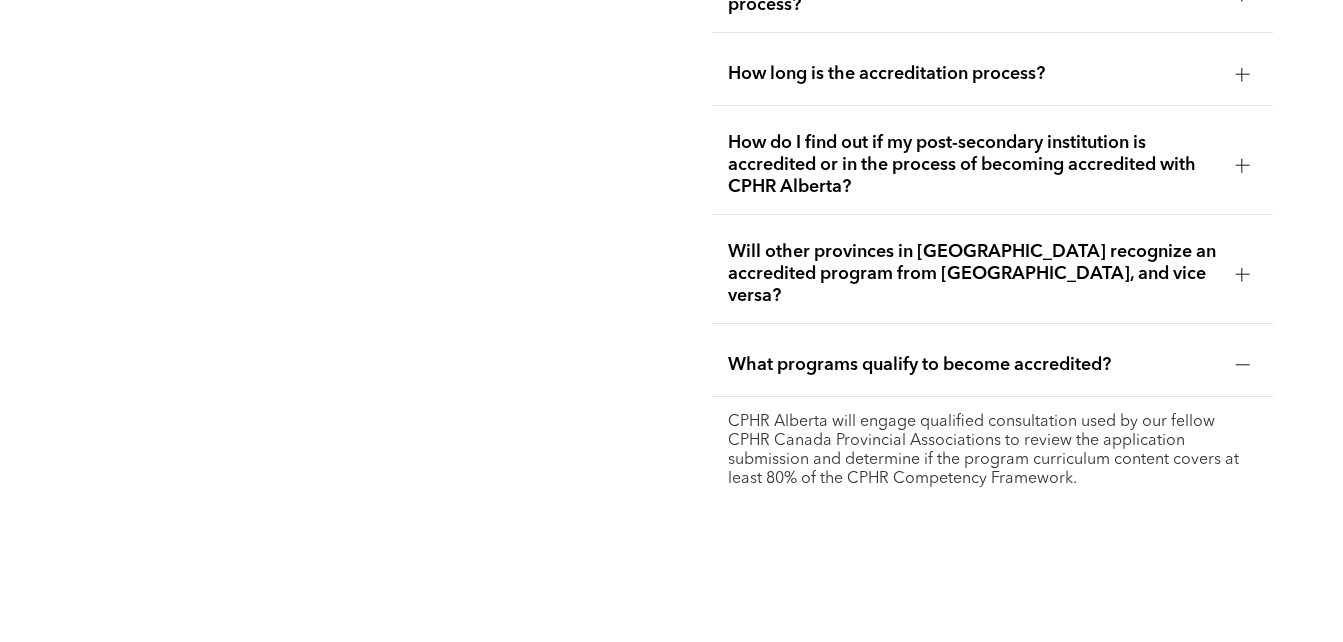 scroll, scrollTop: 4600, scrollLeft: 0, axis: vertical 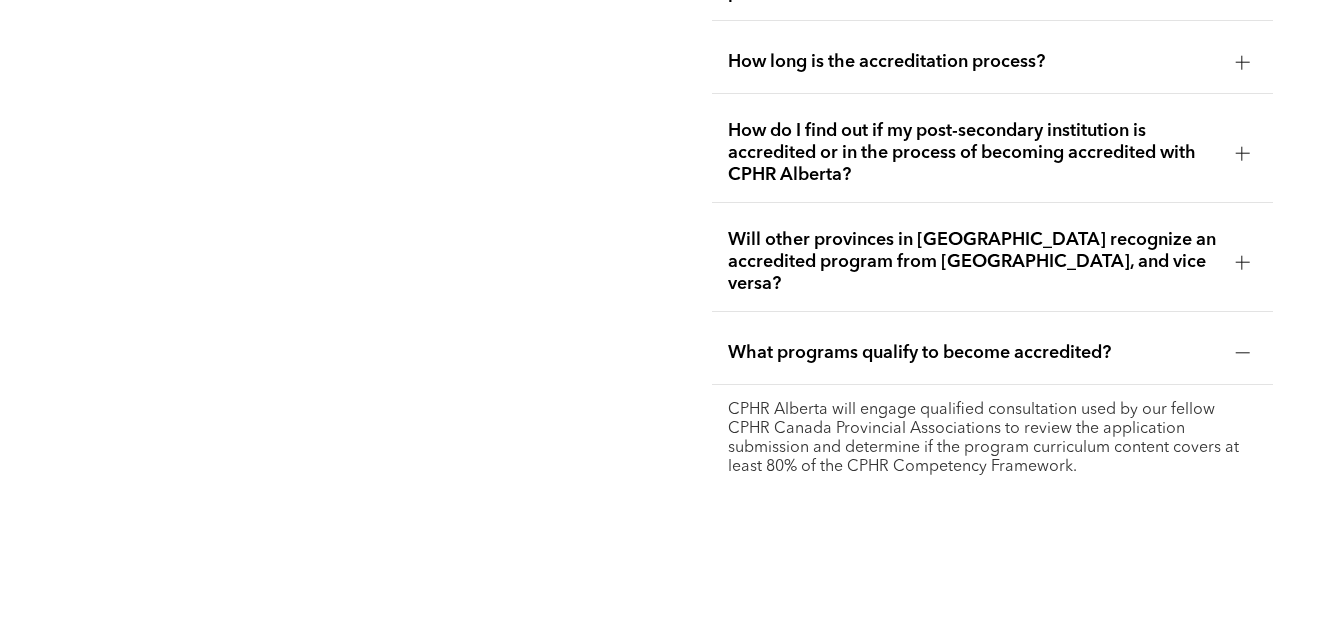 click on "What programs qualify to become accredited?" at bounding box center (973, 353) 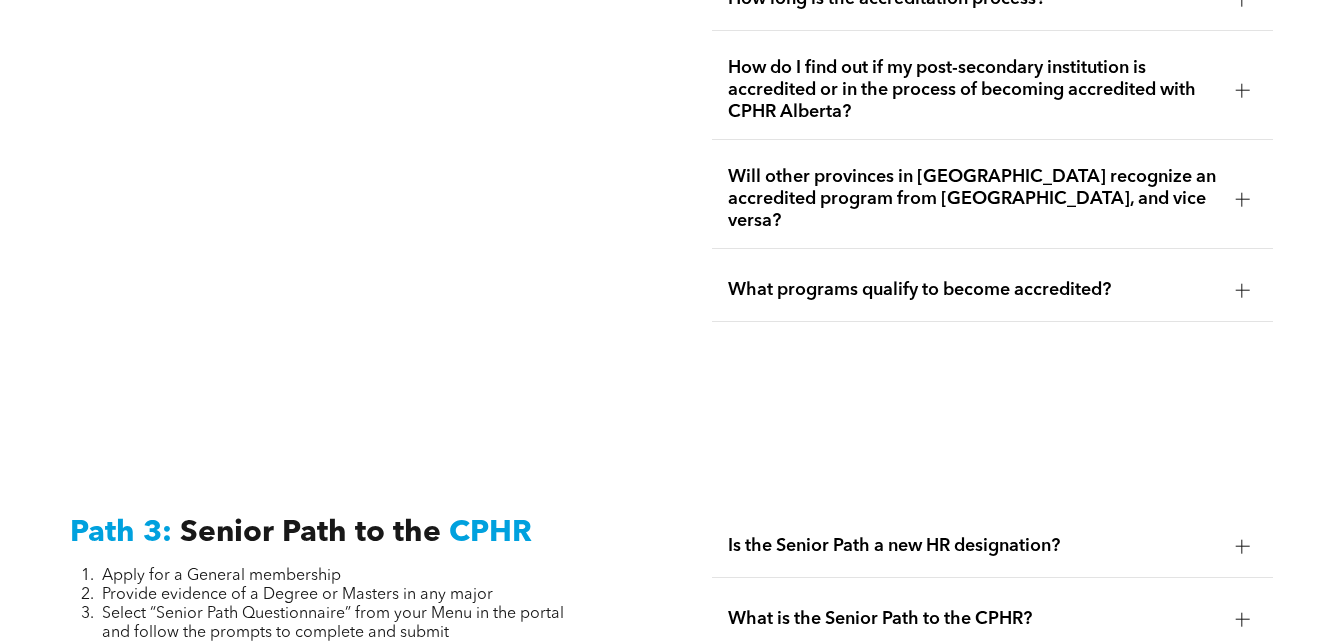 scroll, scrollTop: 4800, scrollLeft: 0, axis: vertical 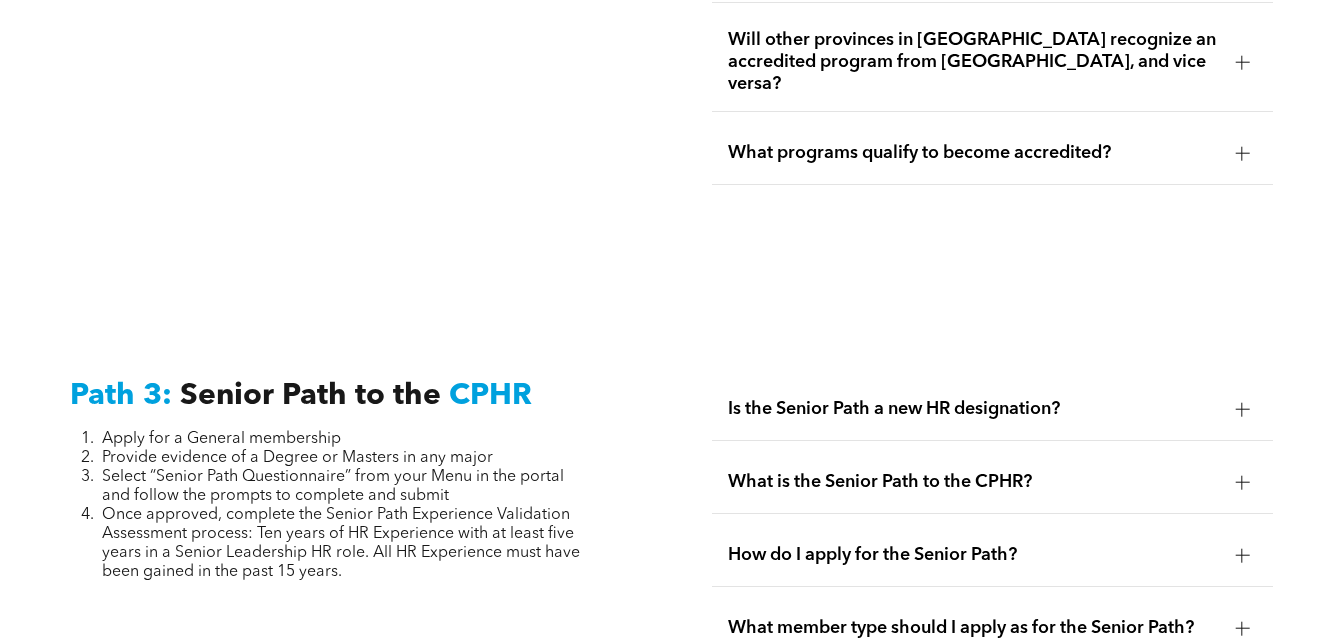 click on "Is the Senior Path a new HR designation?" at bounding box center [973, 409] 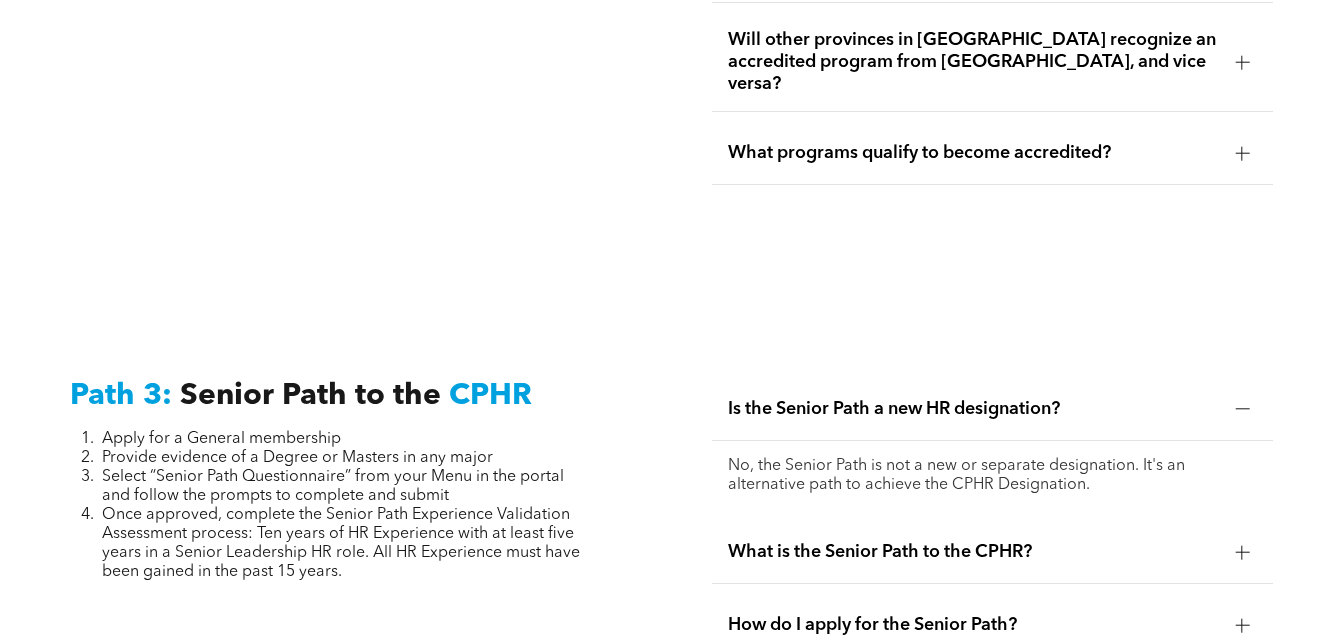 click on "Is the Senior Path a new HR designation?" at bounding box center (973, 409) 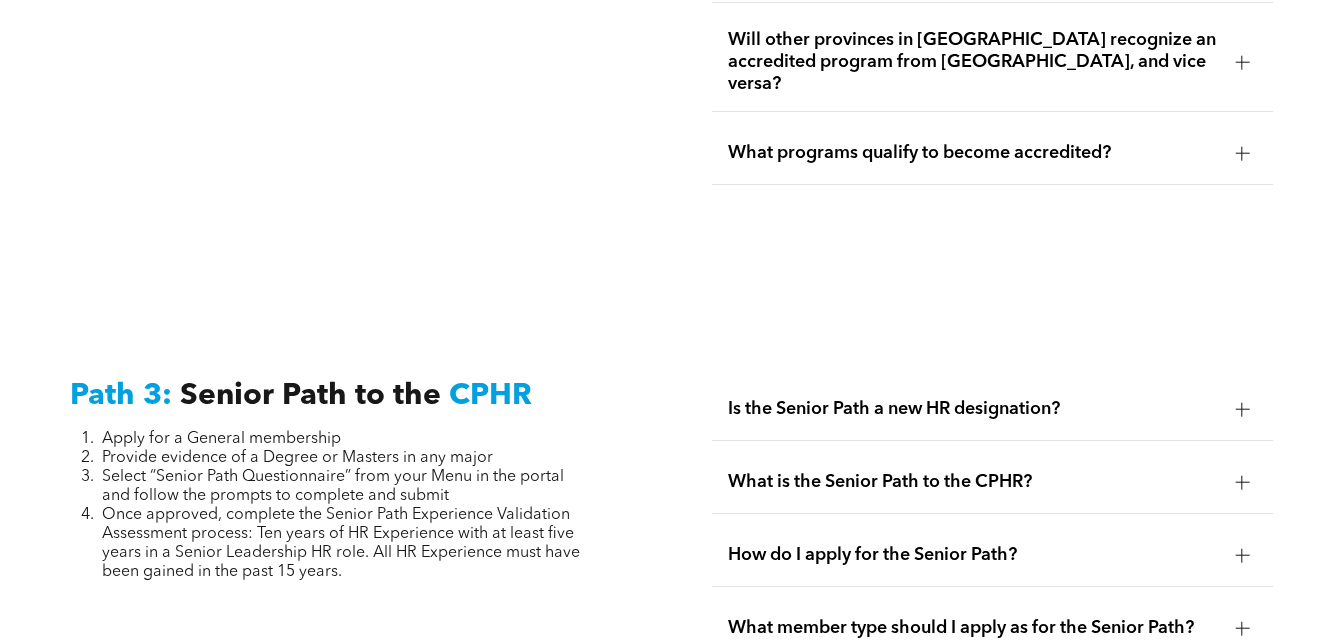 click on "What is the Senior Path to the CPHR?" at bounding box center (973, 482) 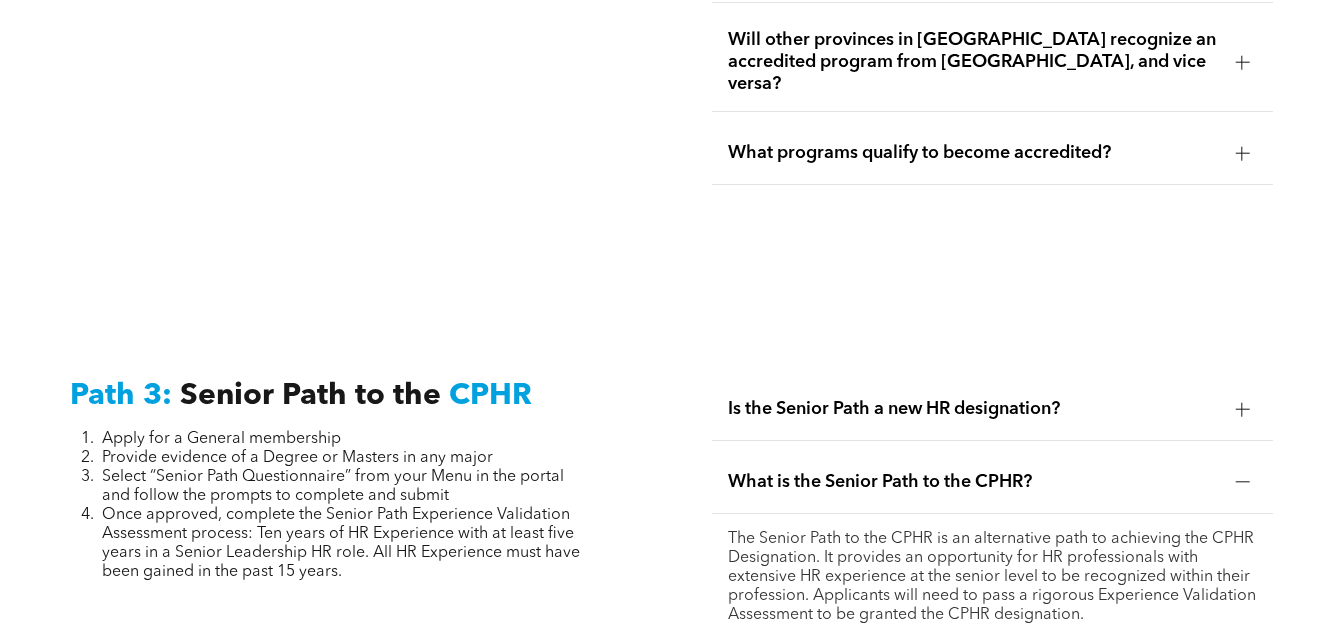 click on "What is the Senior Path to the CPHR?" at bounding box center [973, 482] 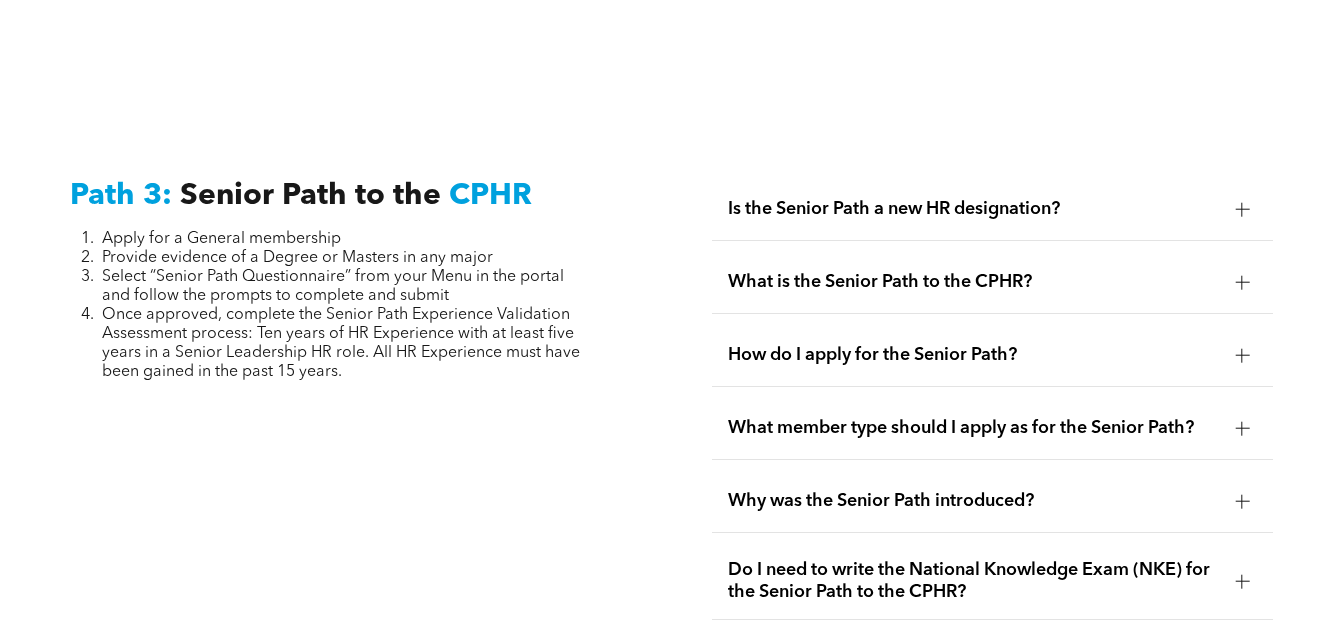 scroll, scrollTop: 5100, scrollLeft: 0, axis: vertical 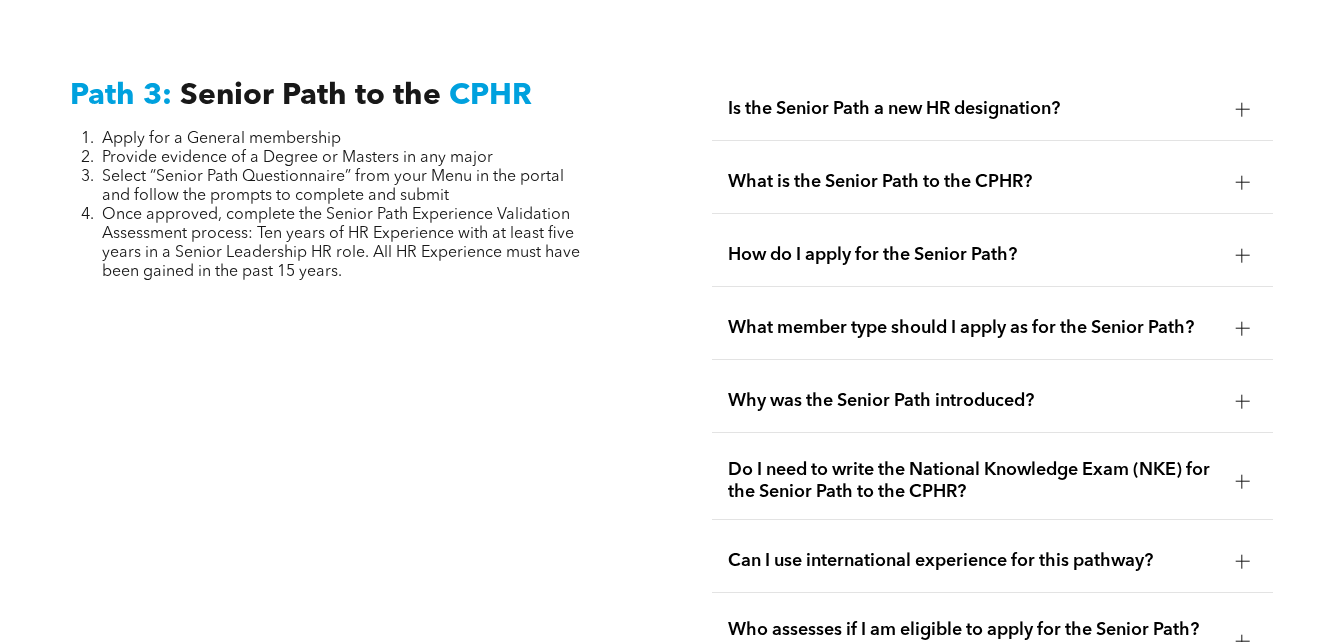 click on "Do I need to write the National Knowledge Exam (NKE) for the Senior Path to the CPHR?" at bounding box center [973, 481] 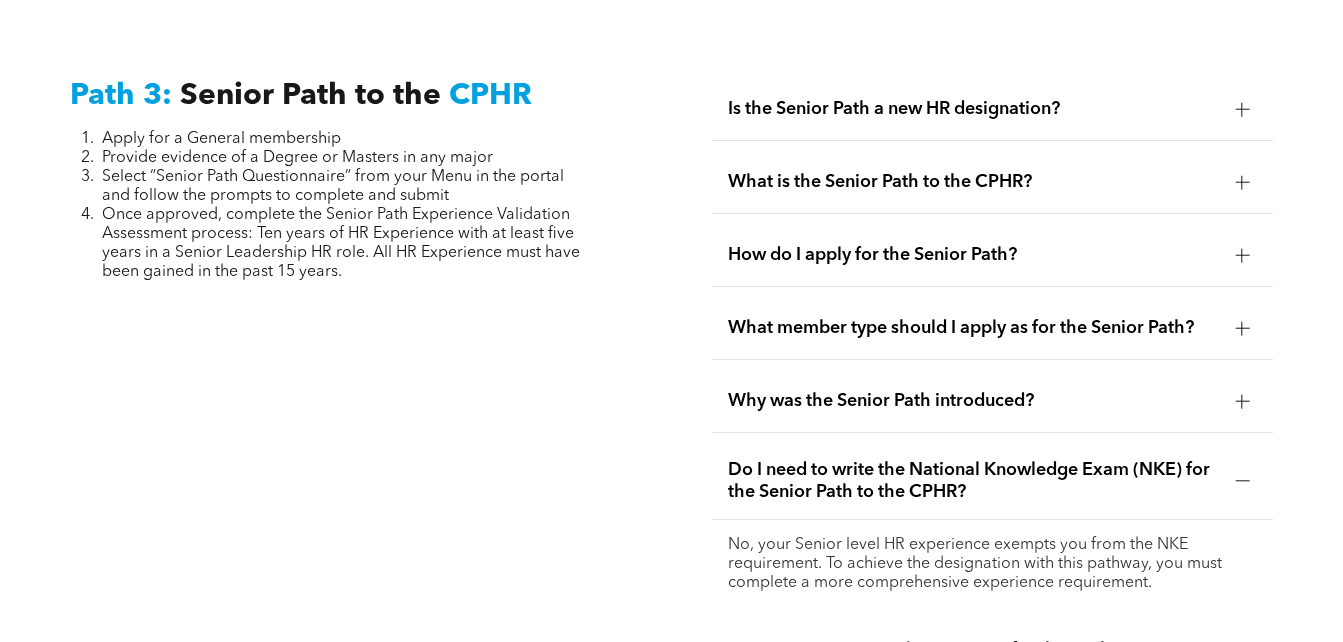 click on "Do I need to write the National Knowledge Exam (NKE) for the Senior Path to the CPHR?" at bounding box center [973, 481] 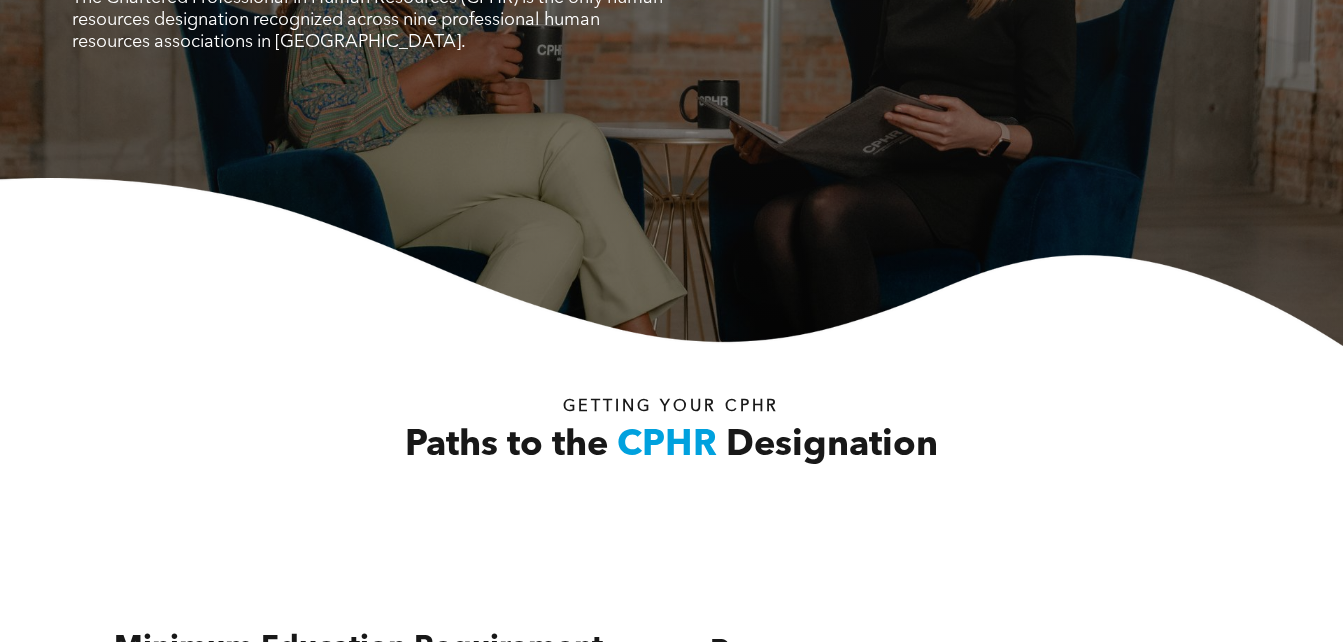 scroll, scrollTop: 0, scrollLeft: 0, axis: both 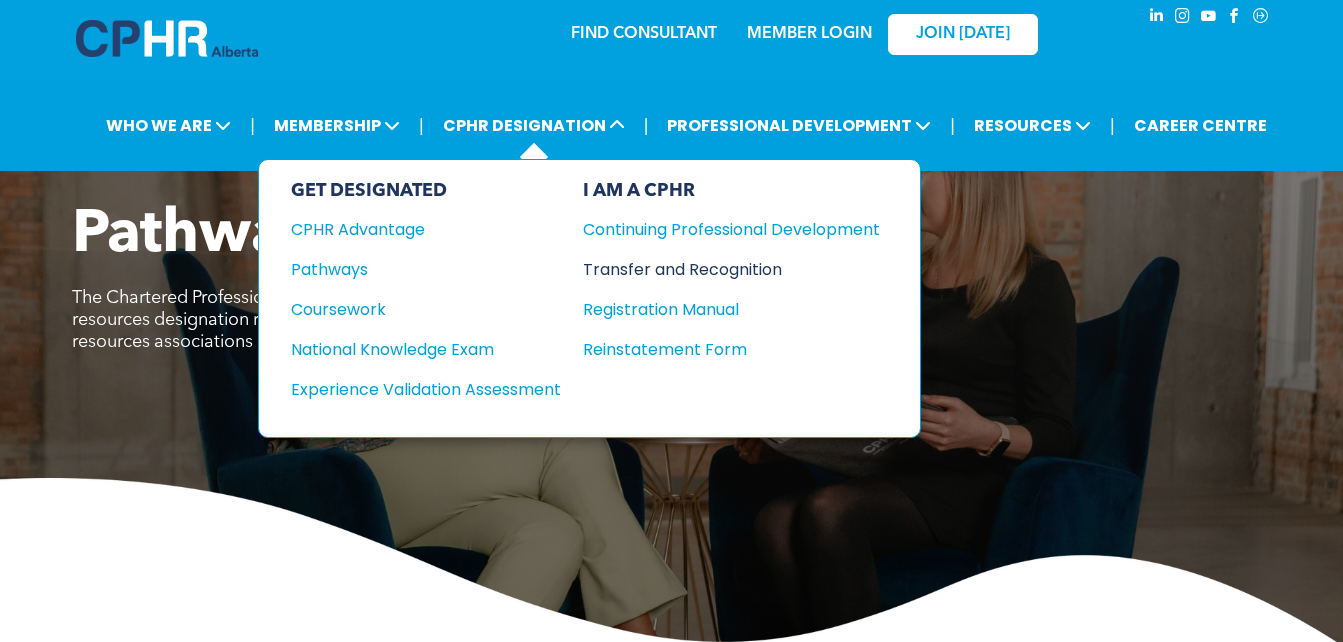 click on "Transfer and Recognition" at bounding box center (716, 269) 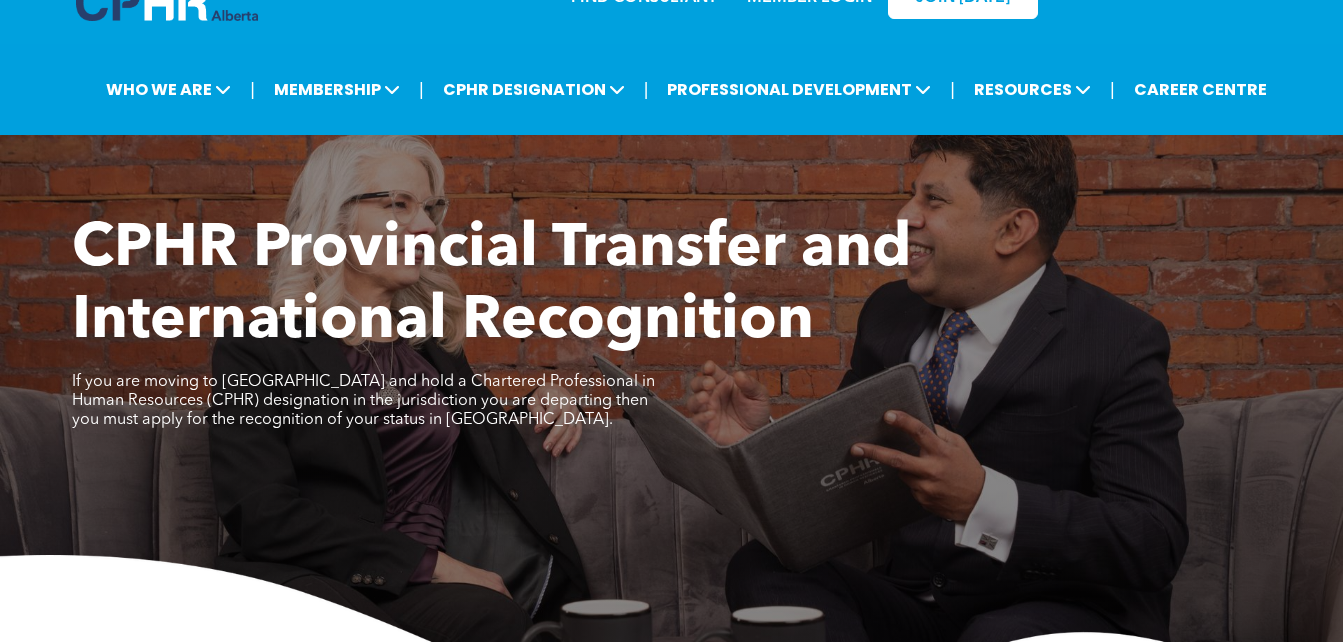 scroll, scrollTop: 0, scrollLeft: 0, axis: both 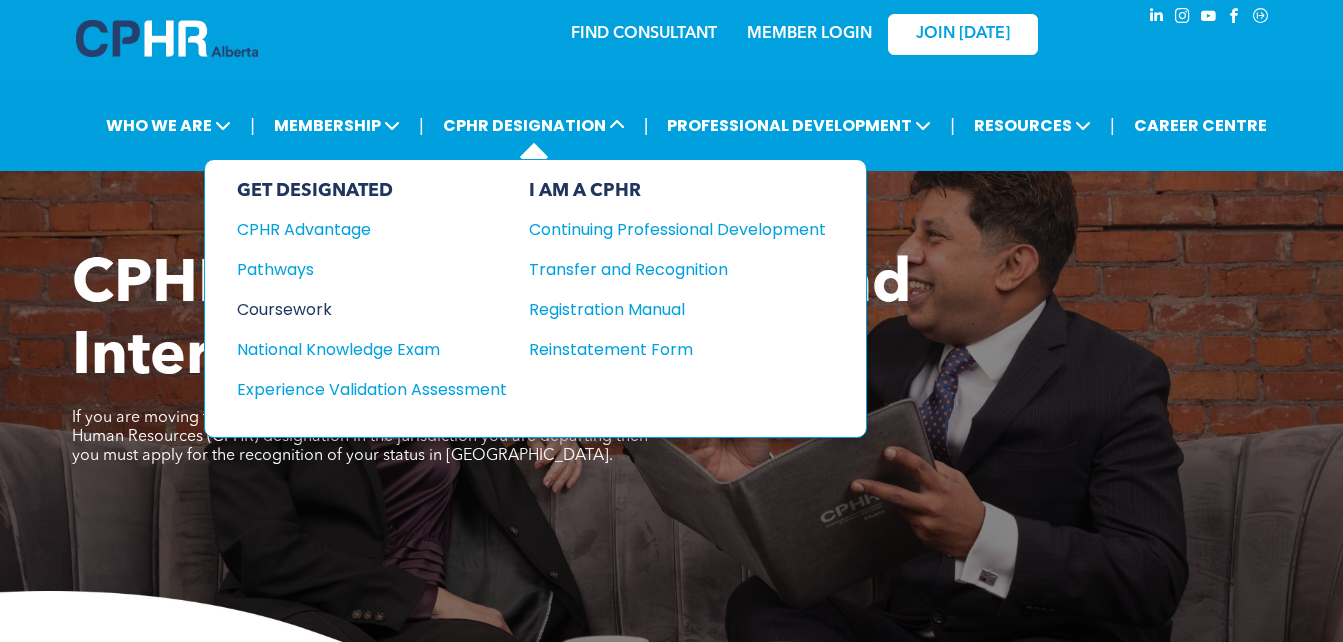 click on "Coursework" at bounding box center (358, 309) 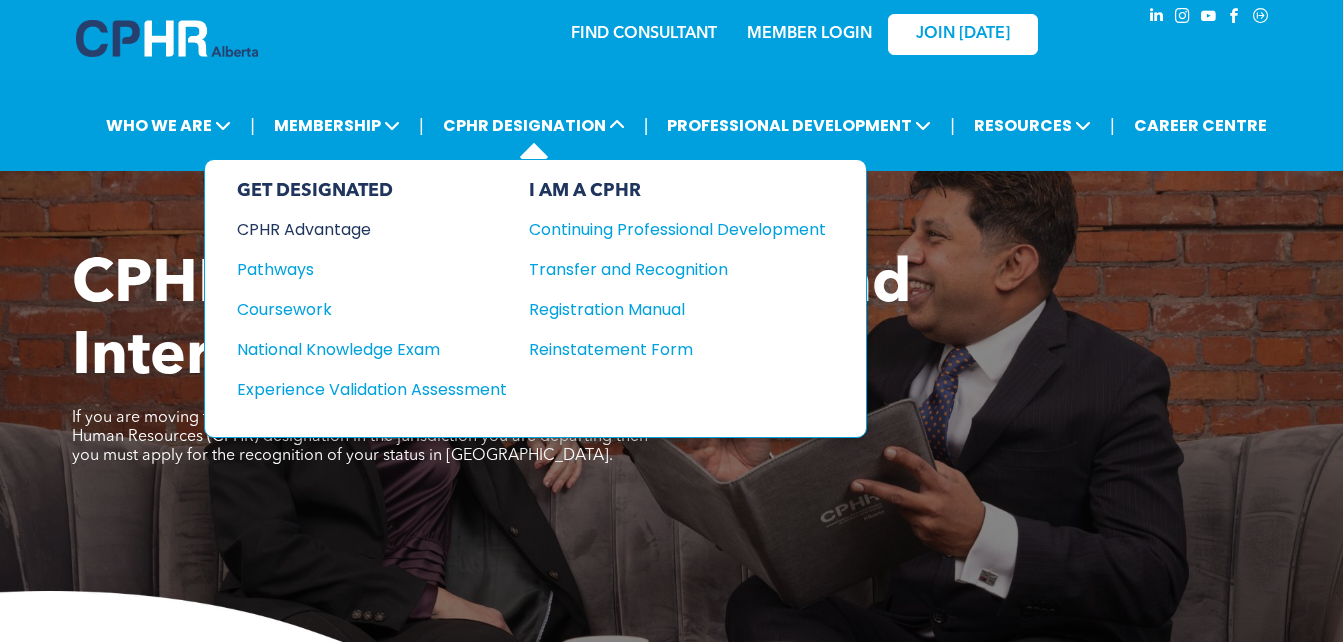 click on "CPHR Advantage" at bounding box center [358, 229] 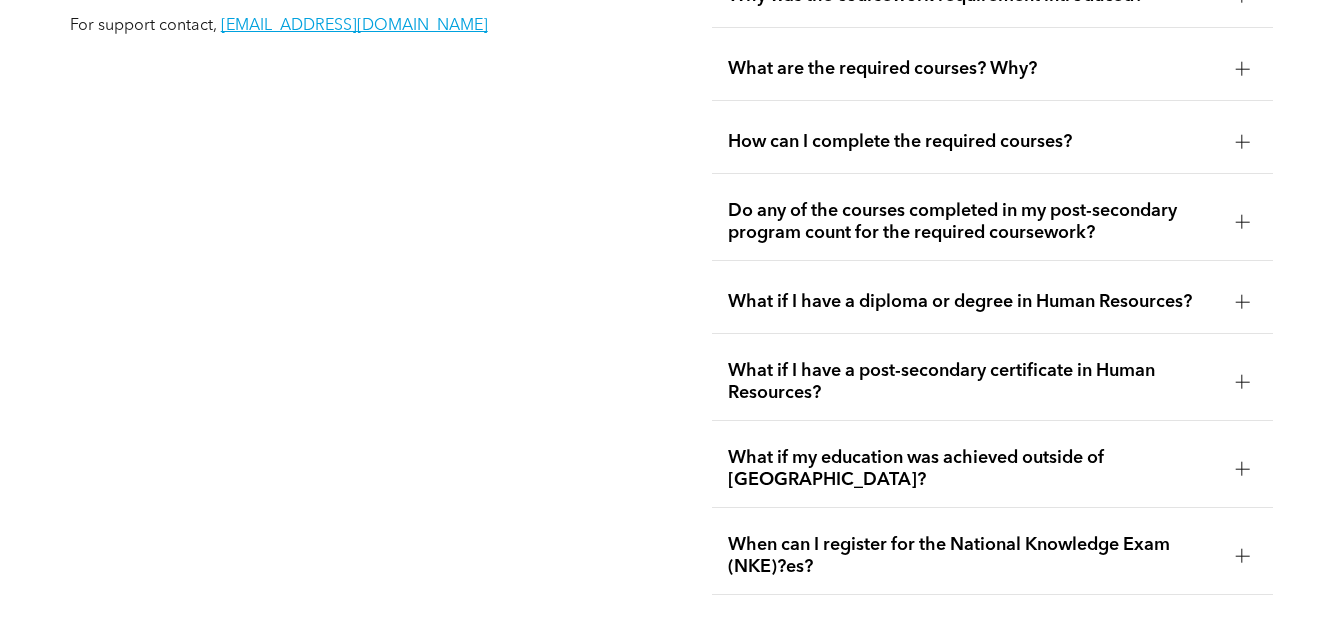 scroll, scrollTop: 3500, scrollLeft: 0, axis: vertical 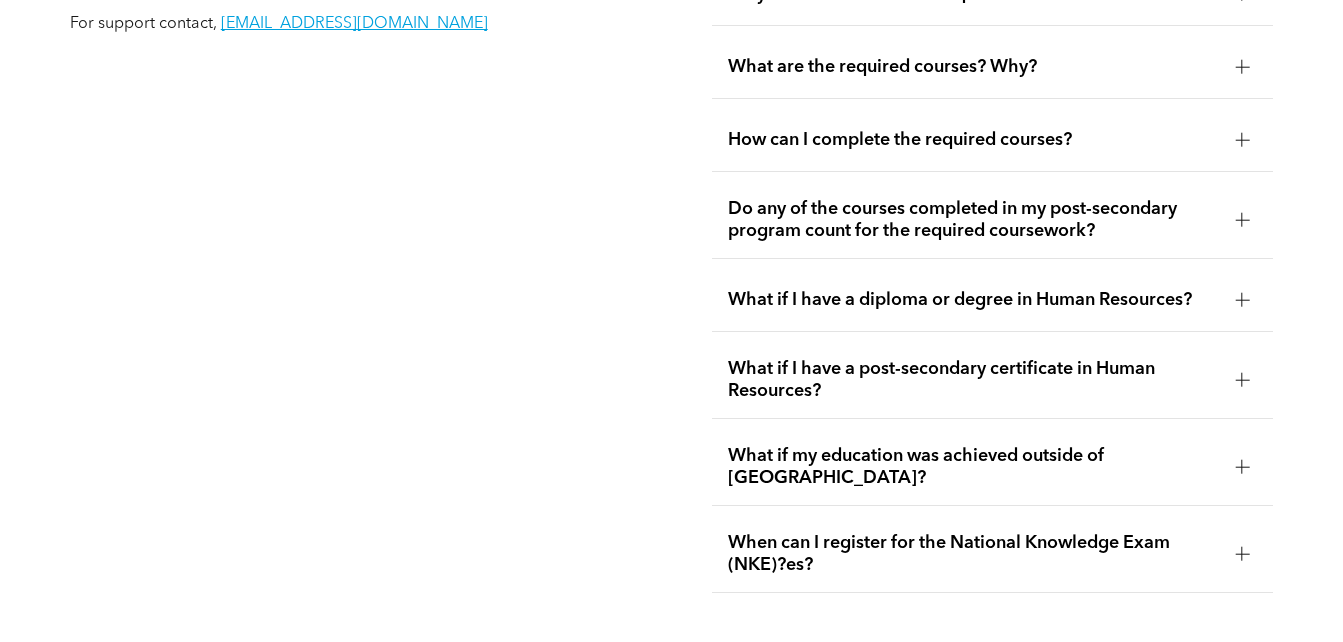 click on "What if I have a diploma or degree in Human Resources?" at bounding box center (973, 300) 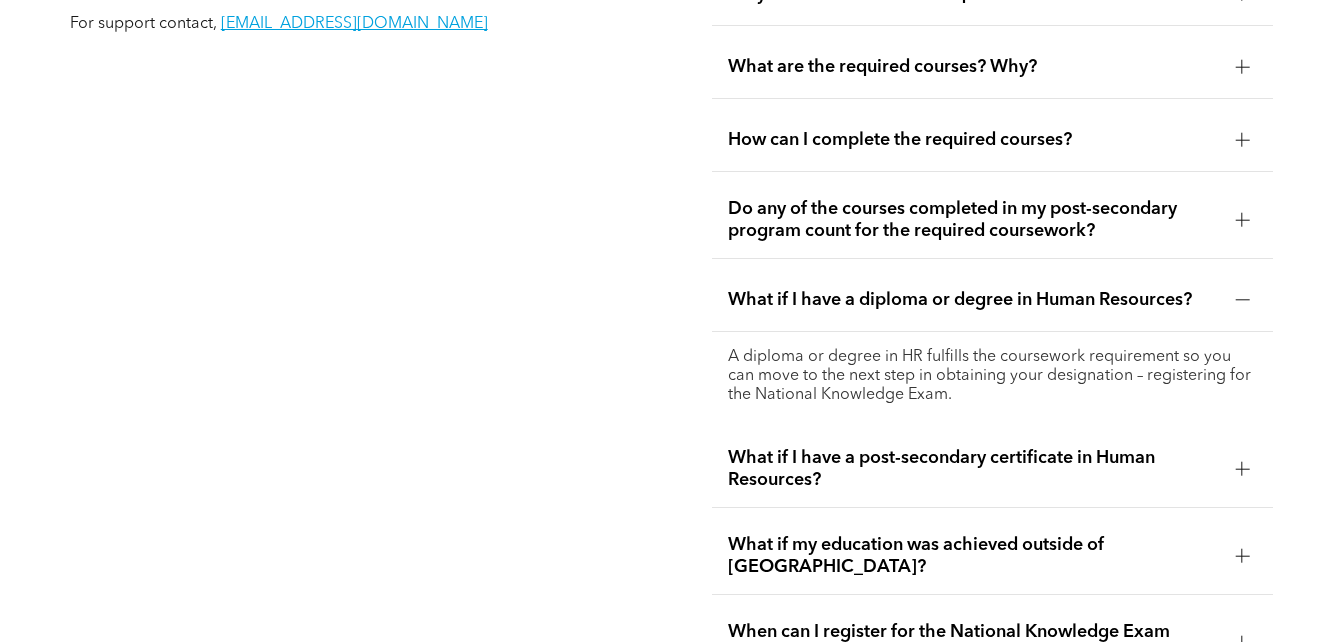click on "What if I have a diploma or degree in Human Resources?" at bounding box center (973, 300) 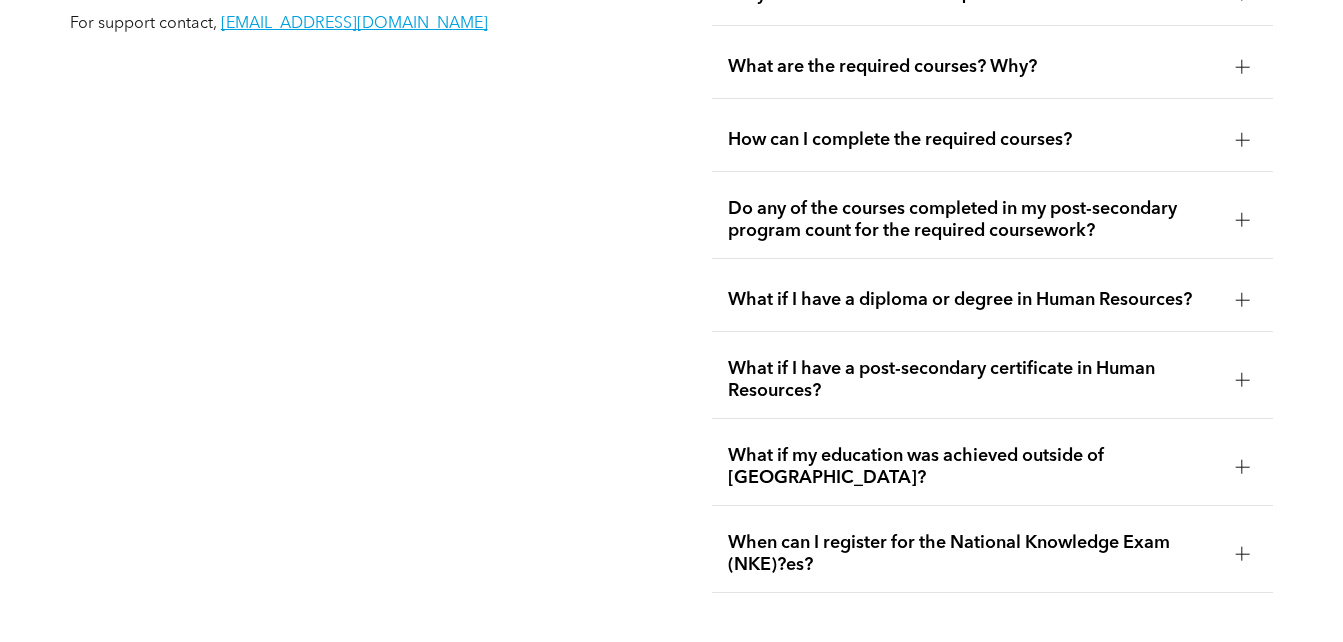 click on "What if I have a post-secondary certificate in Human Resources?" at bounding box center [973, 380] 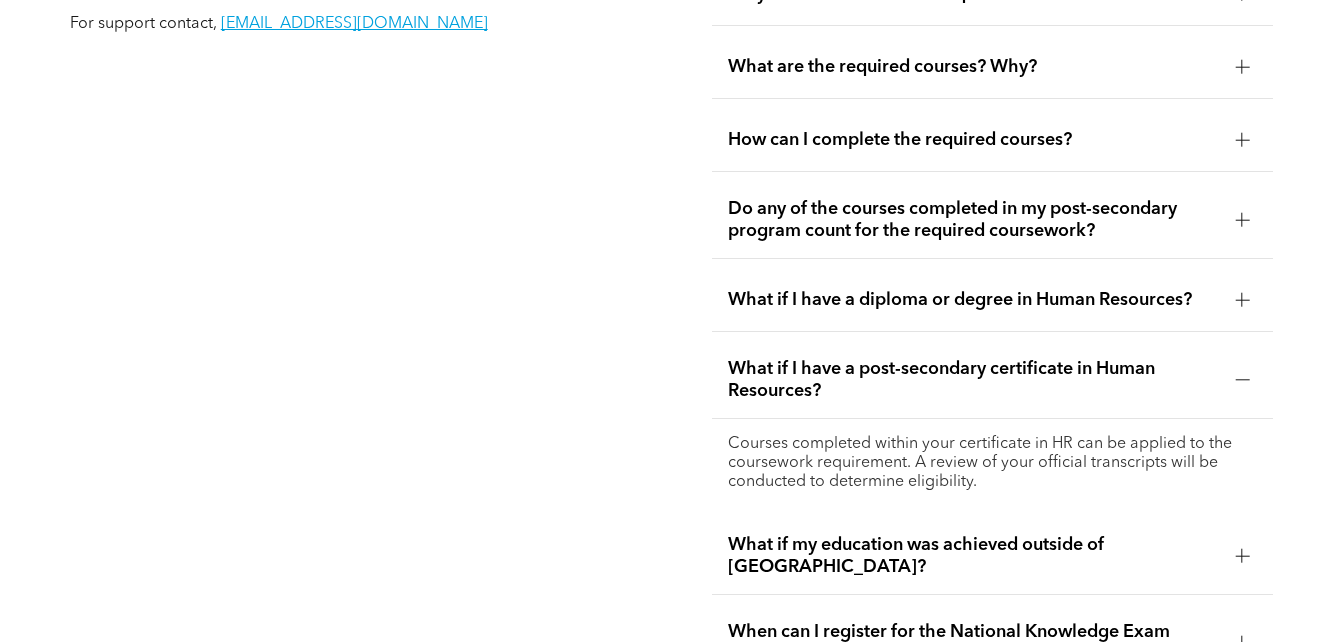 click on "What if I have a post-secondary certificate in Human Resources?" at bounding box center [973, 380] 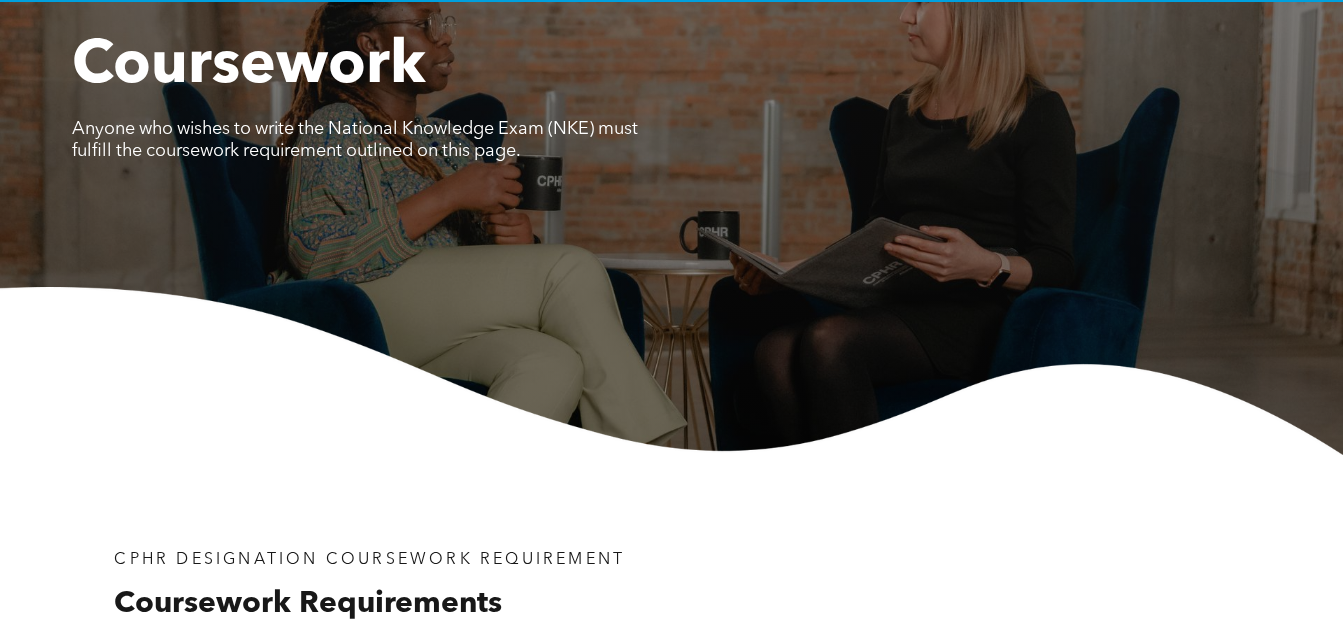 scroll, scrollTop: 0, scrollLeft: 0, axis: both 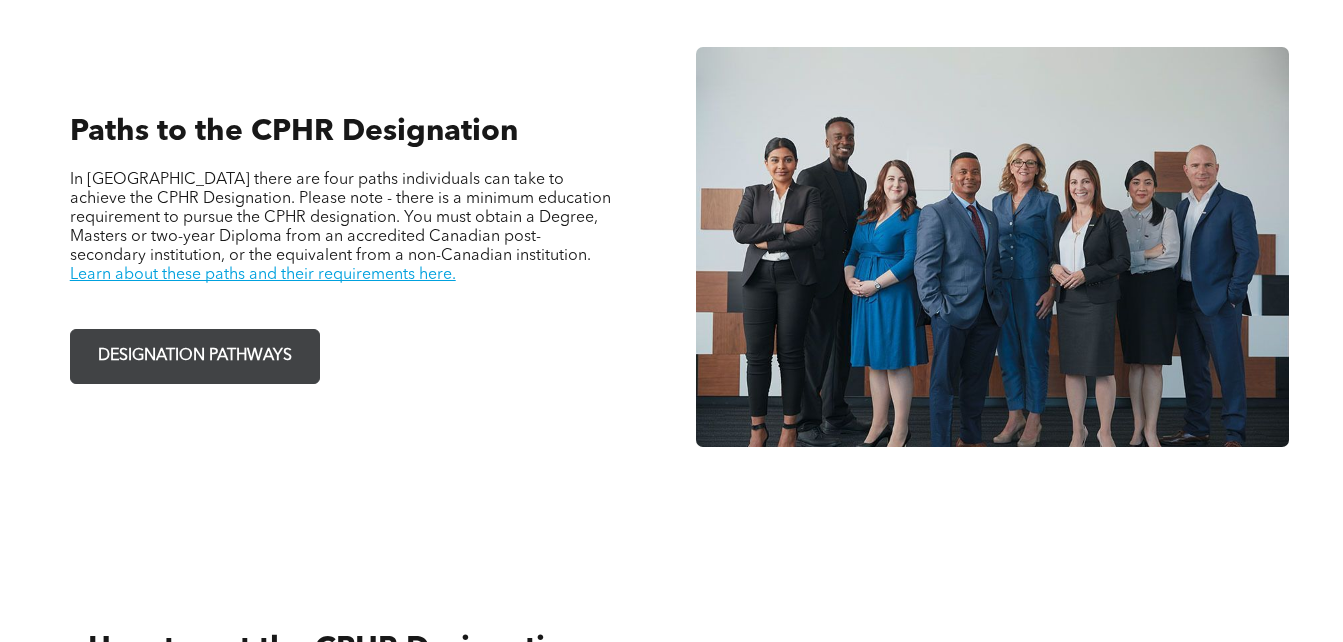 click on "DESIGNATION PATHWAYS" at bounding box center [195, 356] 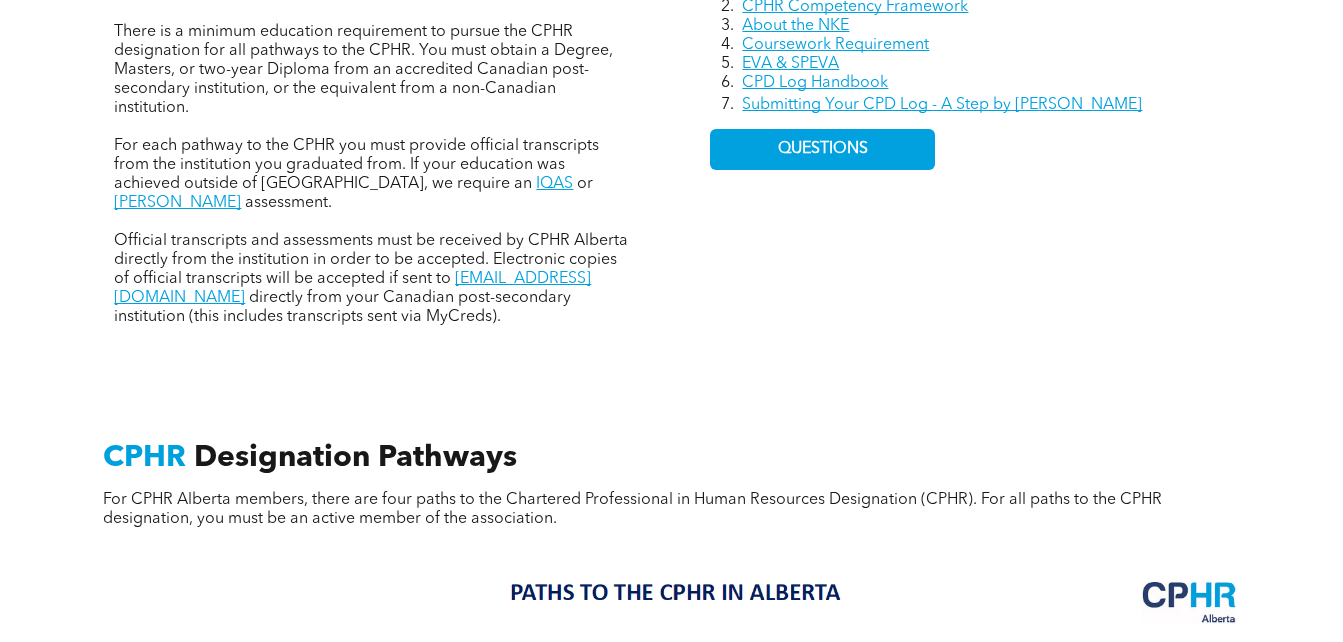 scroll, scrollTop: 1000, scrollLeft: 0, axis: vertical 